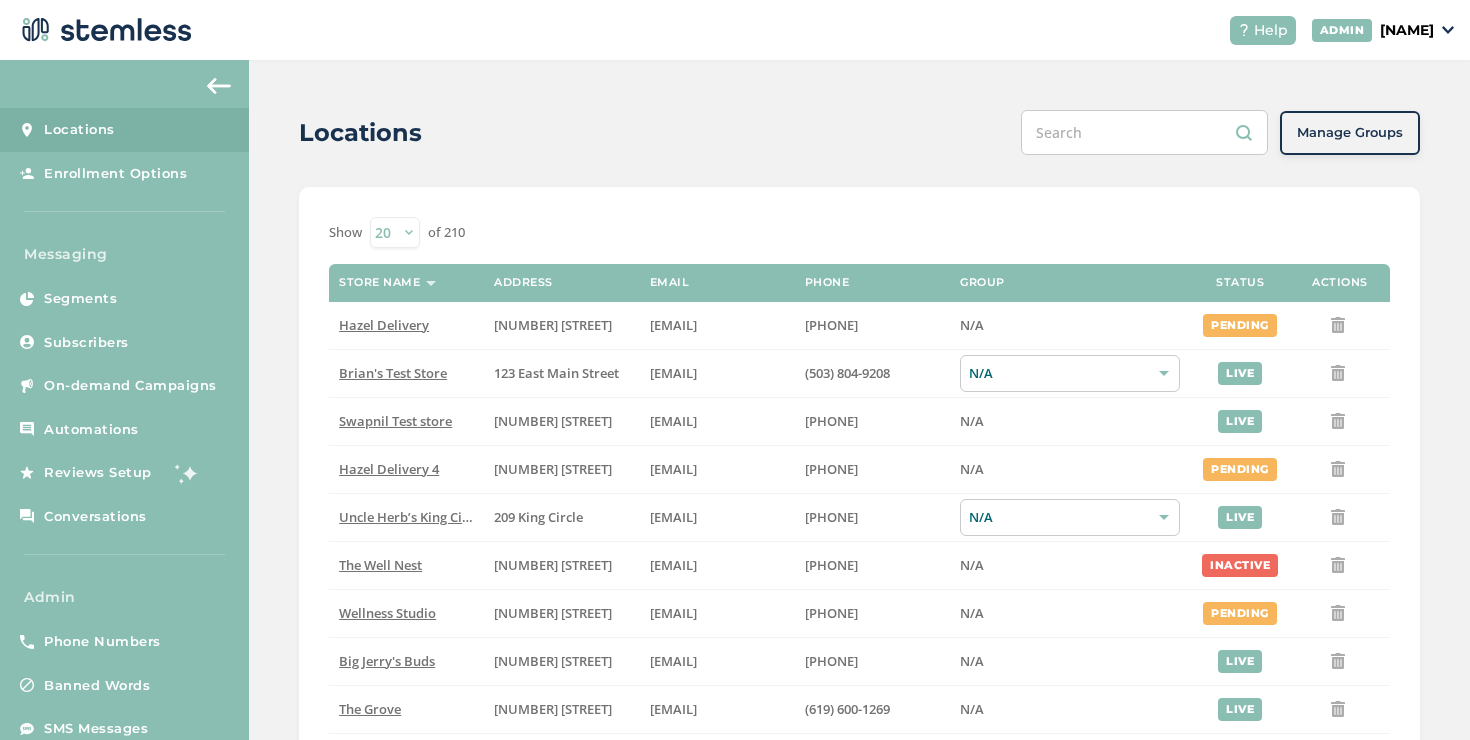 scroll, scrollTop: 0, scrollLeft: 0, axis: both 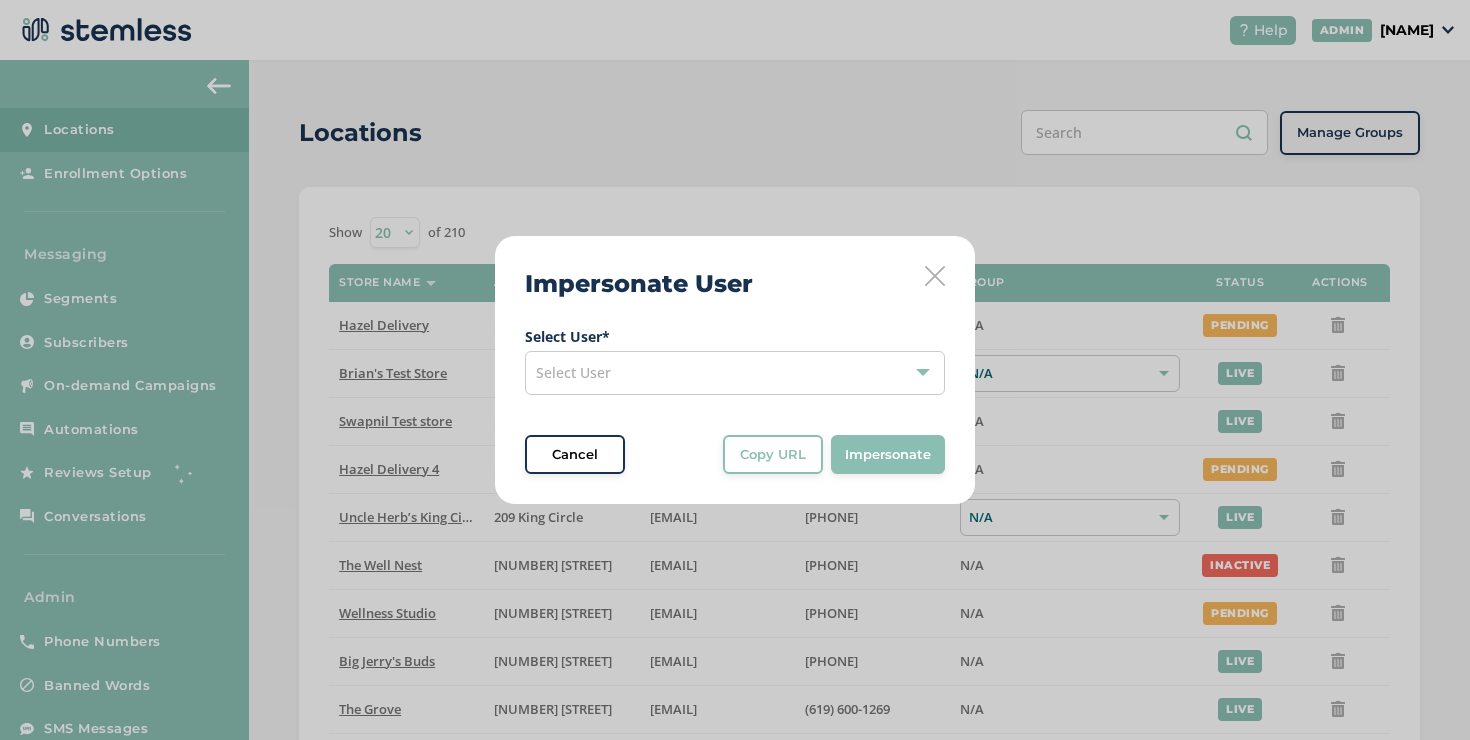 click on "Select User * Select User" at bounding box center [735, 360] 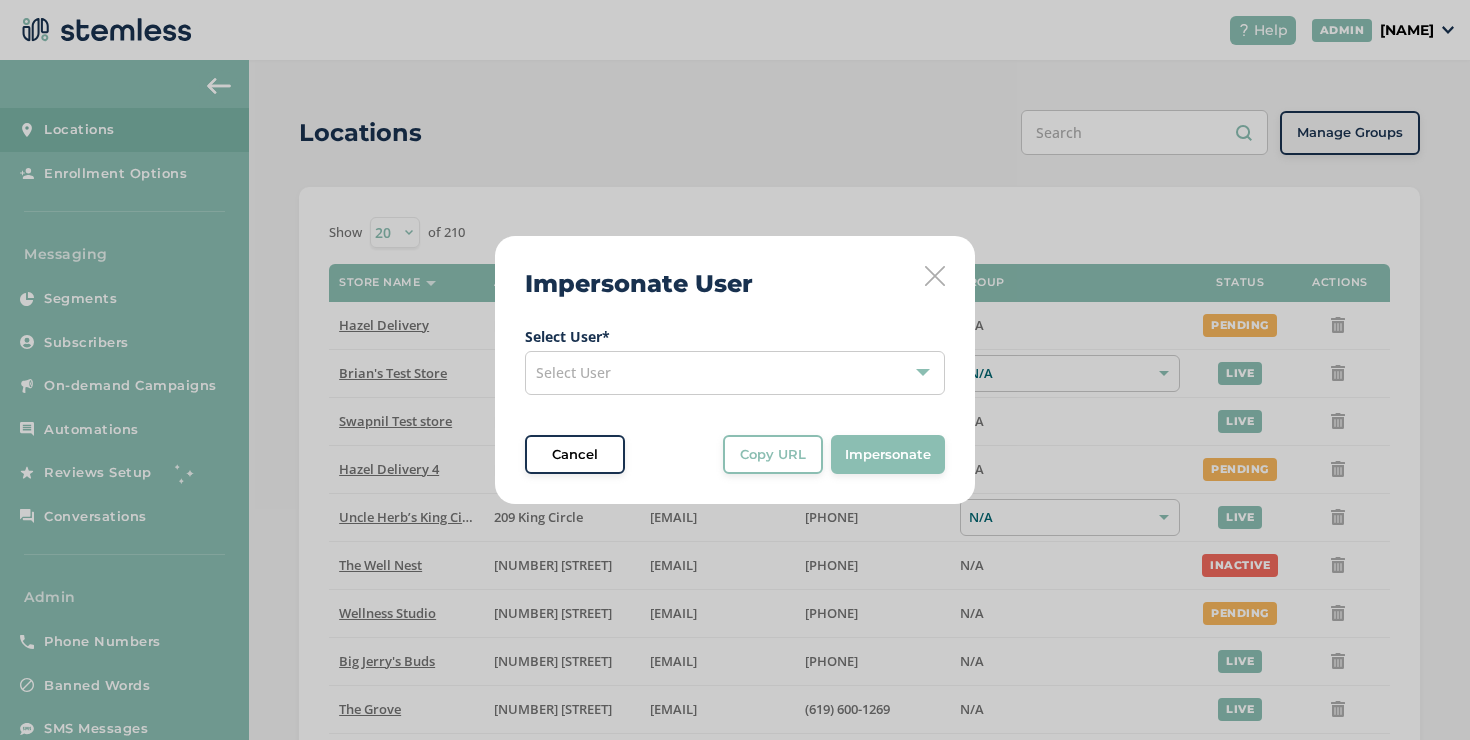 click on "Select User" at bounding box center [735, 373] 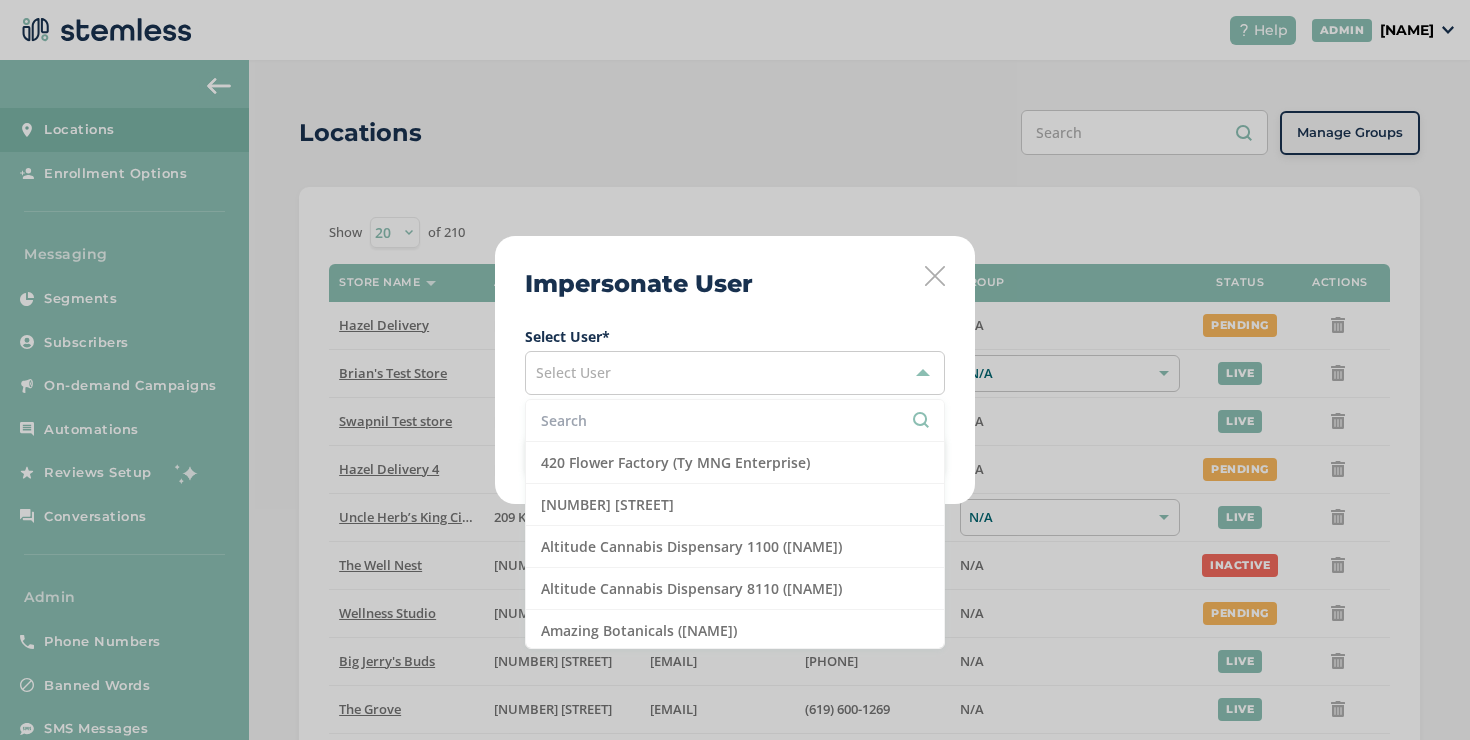 click at bounding box center [735, 420] 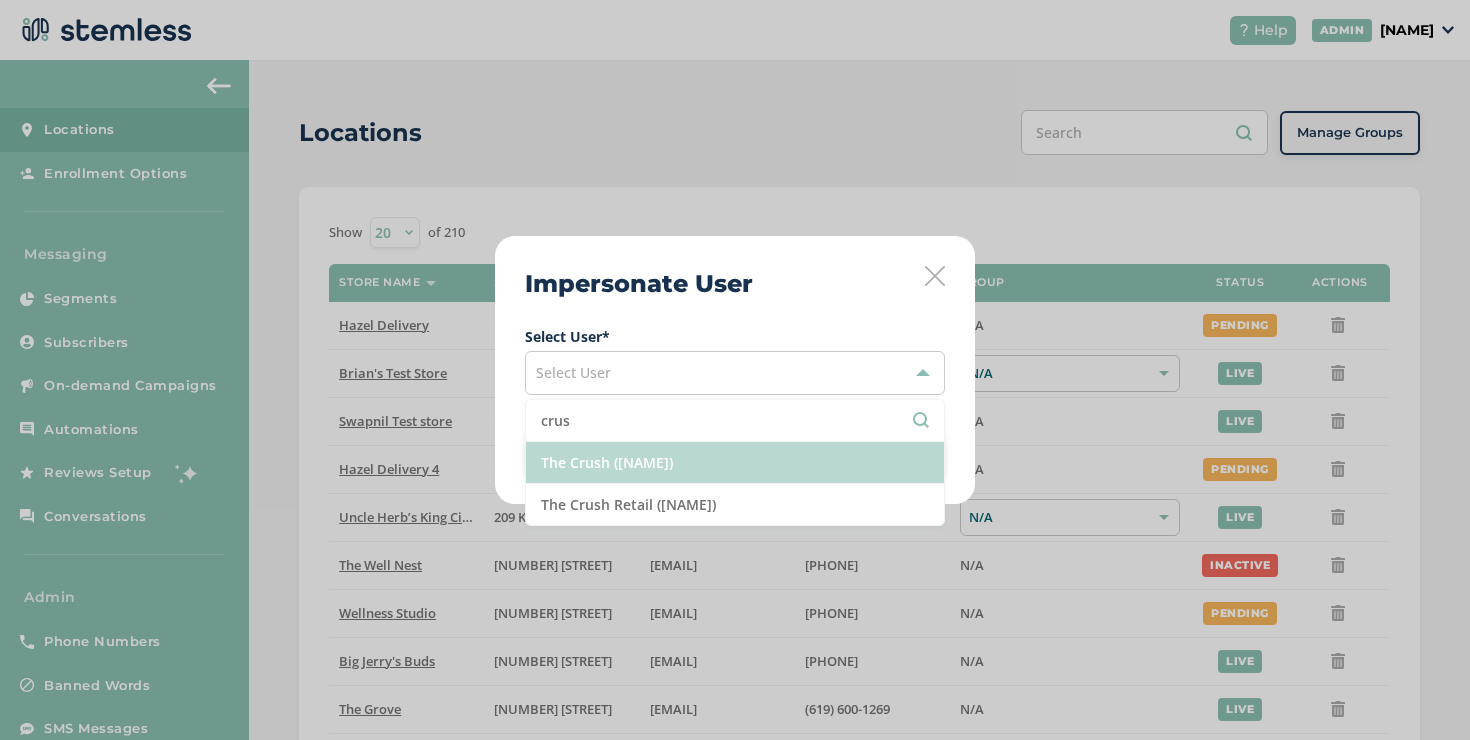 type on "crus" 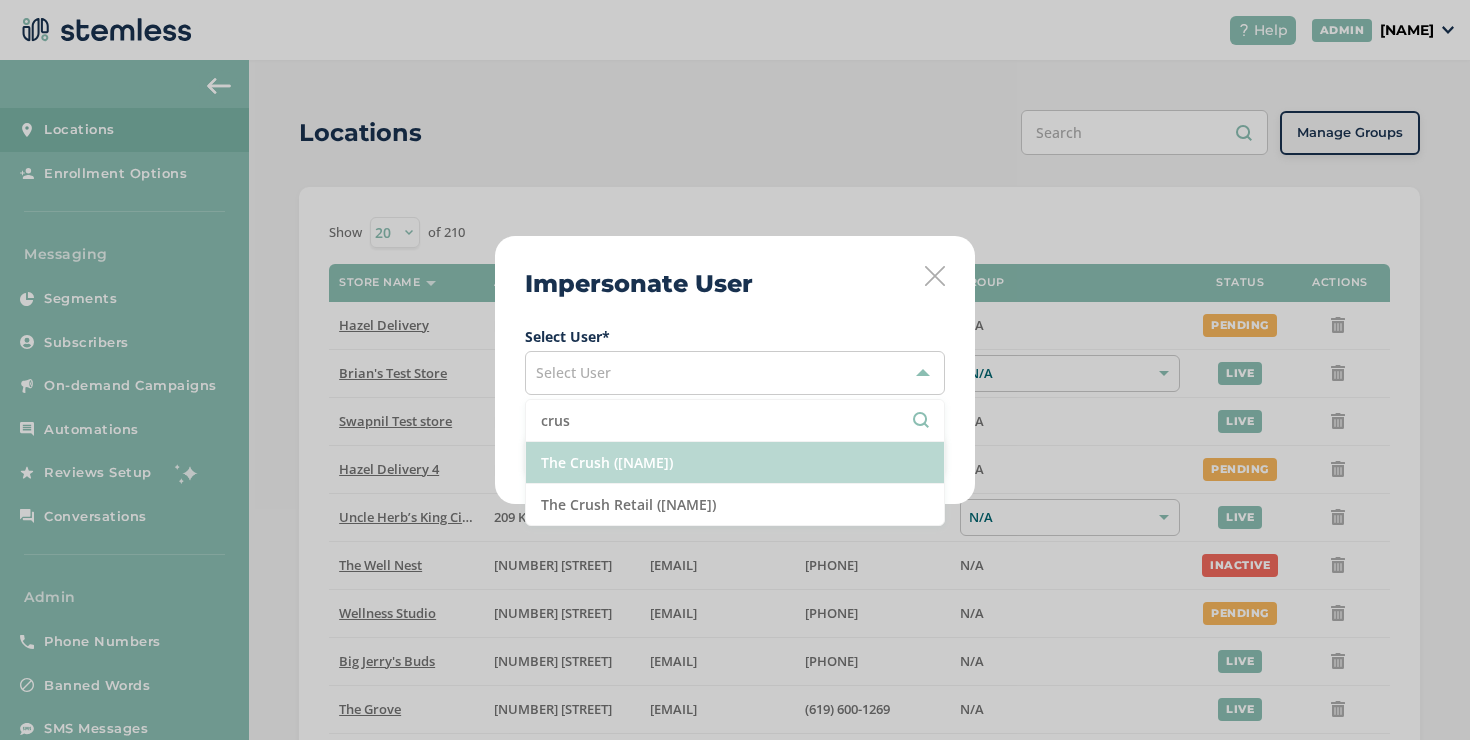 click on "The Crush ([NAME])" at bounding box center (735, 463) 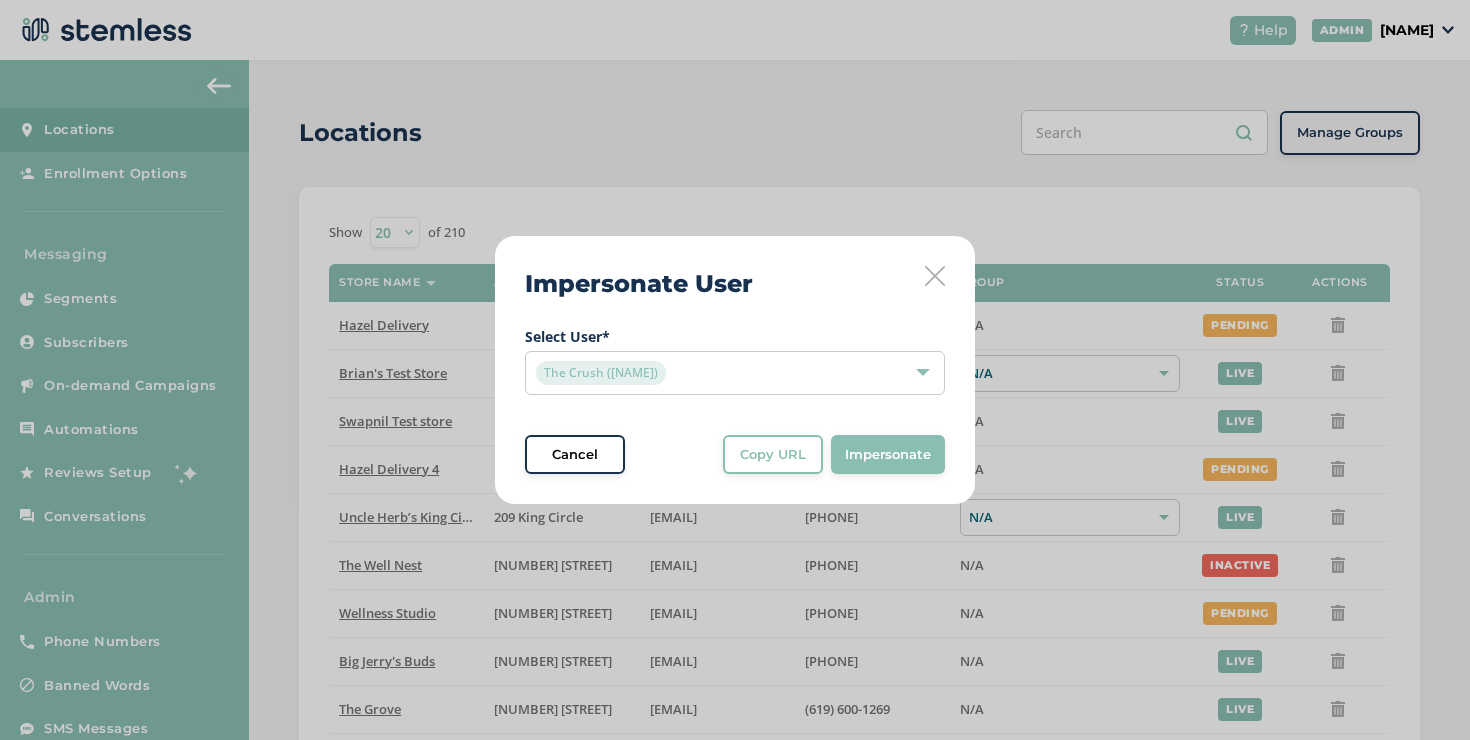 click on "Impersonate User Select User * The Crush ([NAME]) Cancel Copy URL Copy URL to clipboard, then paste it in a new incognito window Impersonate" at bounding box center (735, 370) 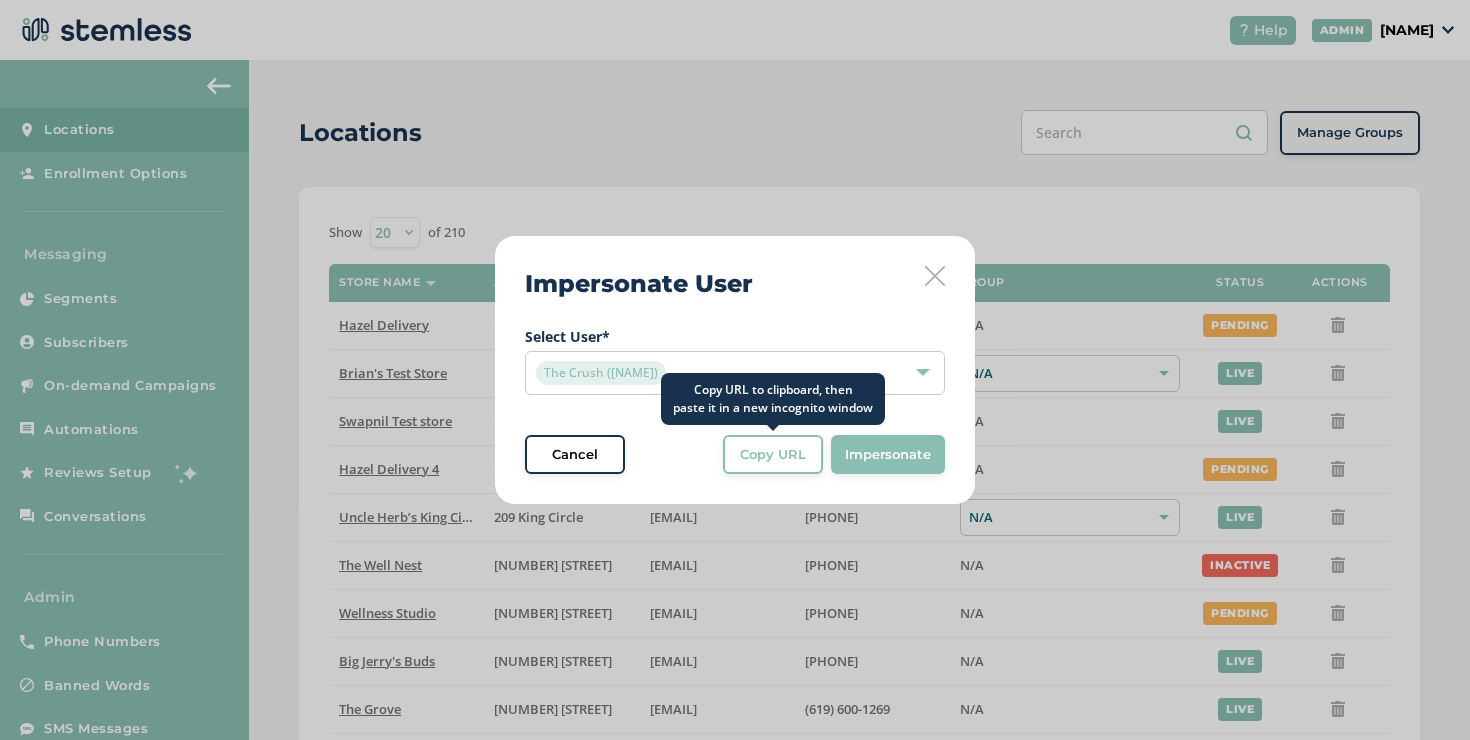 click on "Copy URL" at bounding box center (773, 455) 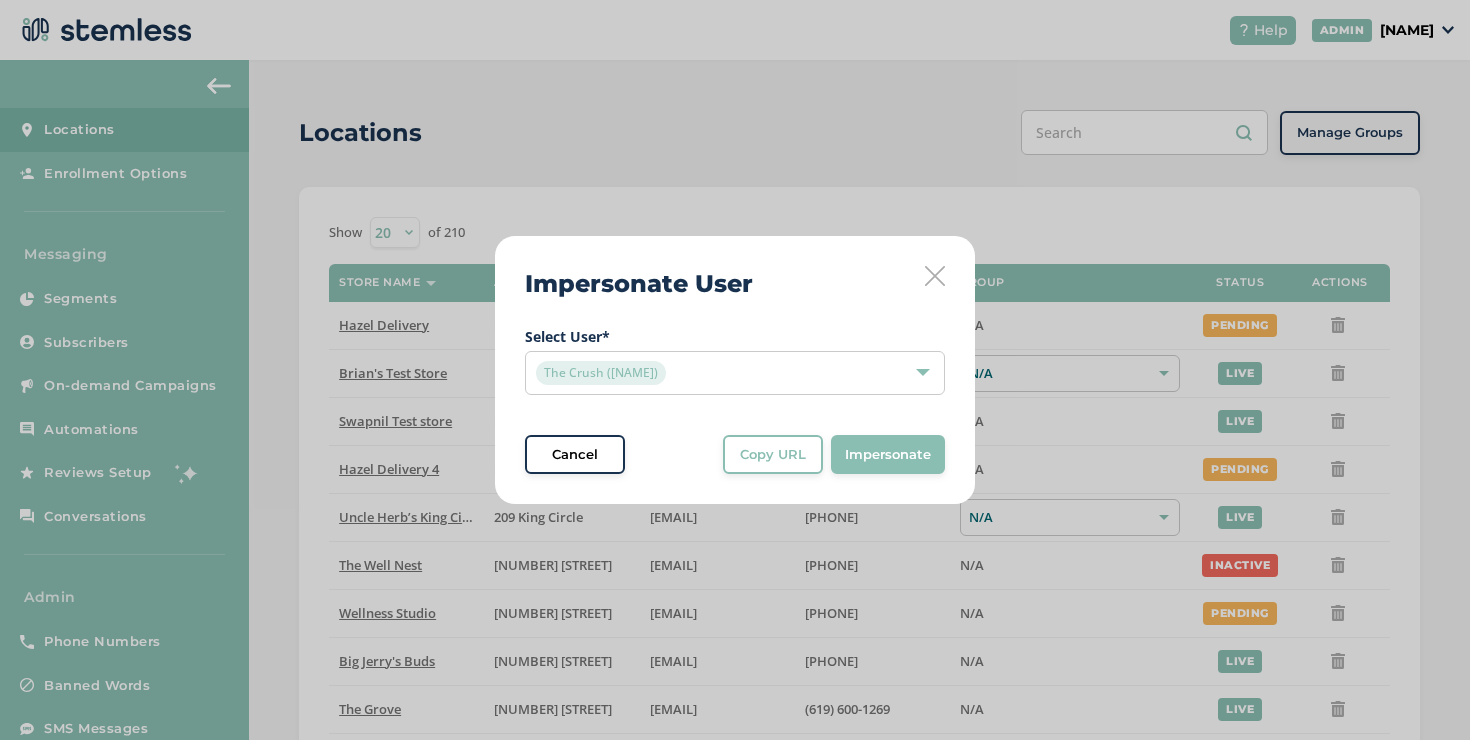 click on "The Crush ([NAME])" at bounding box center (725, 373) 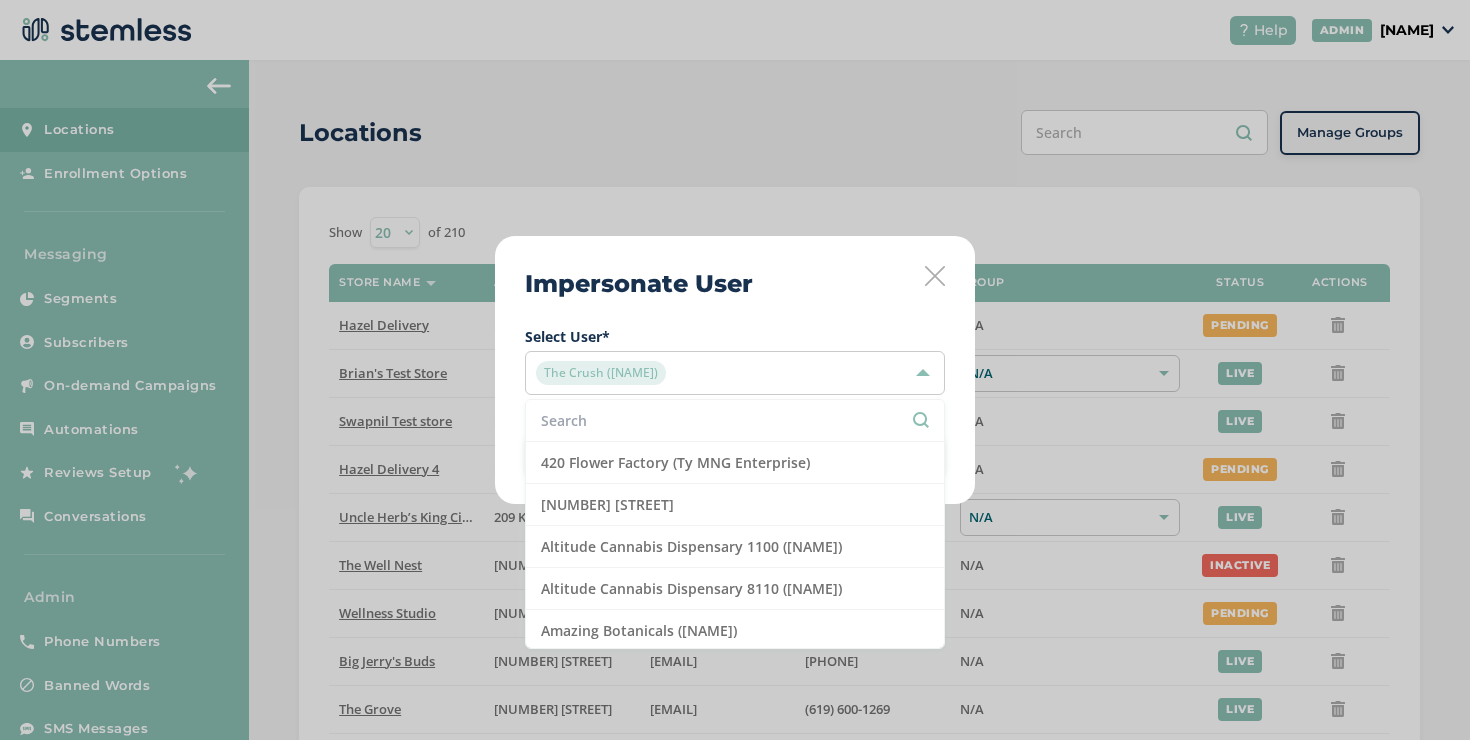 click at bounding box center [735, 420] 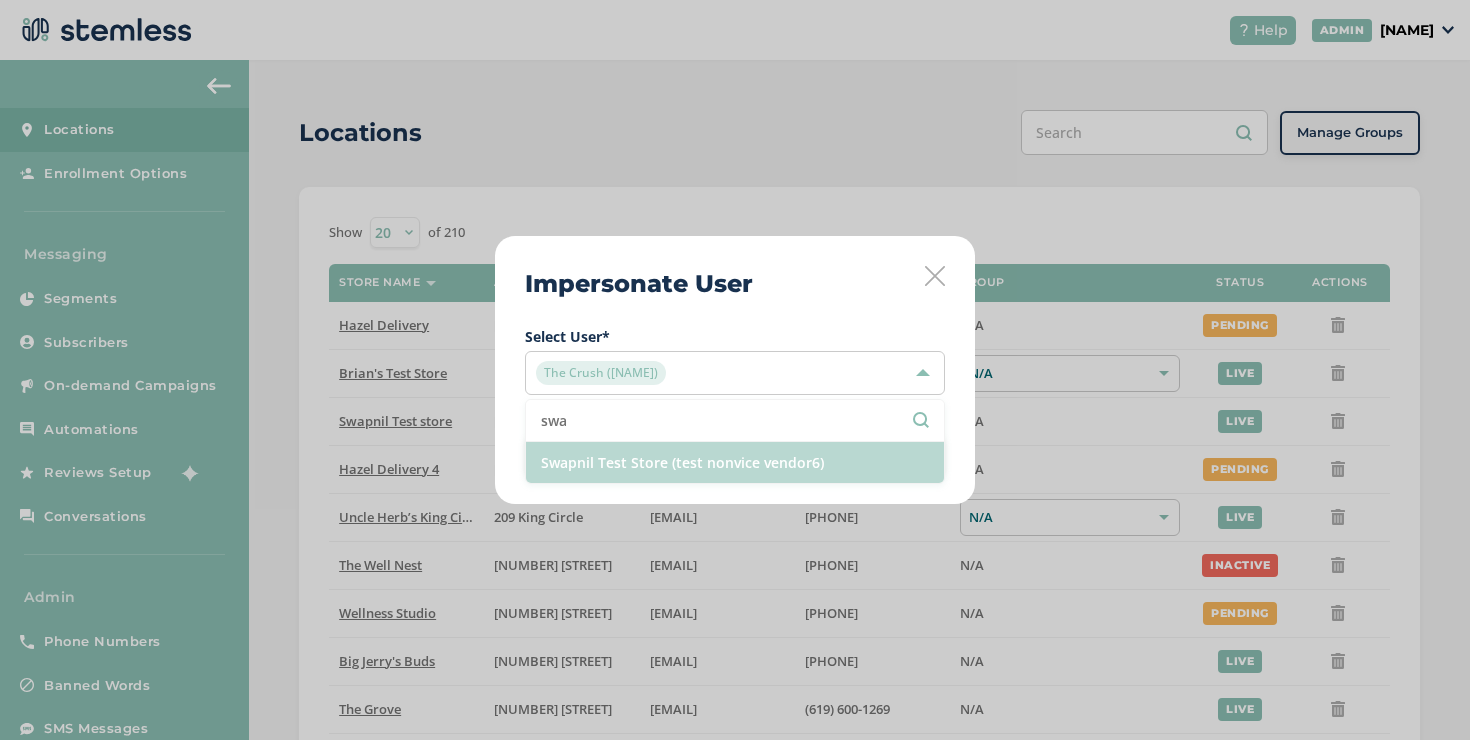 type on "swa" 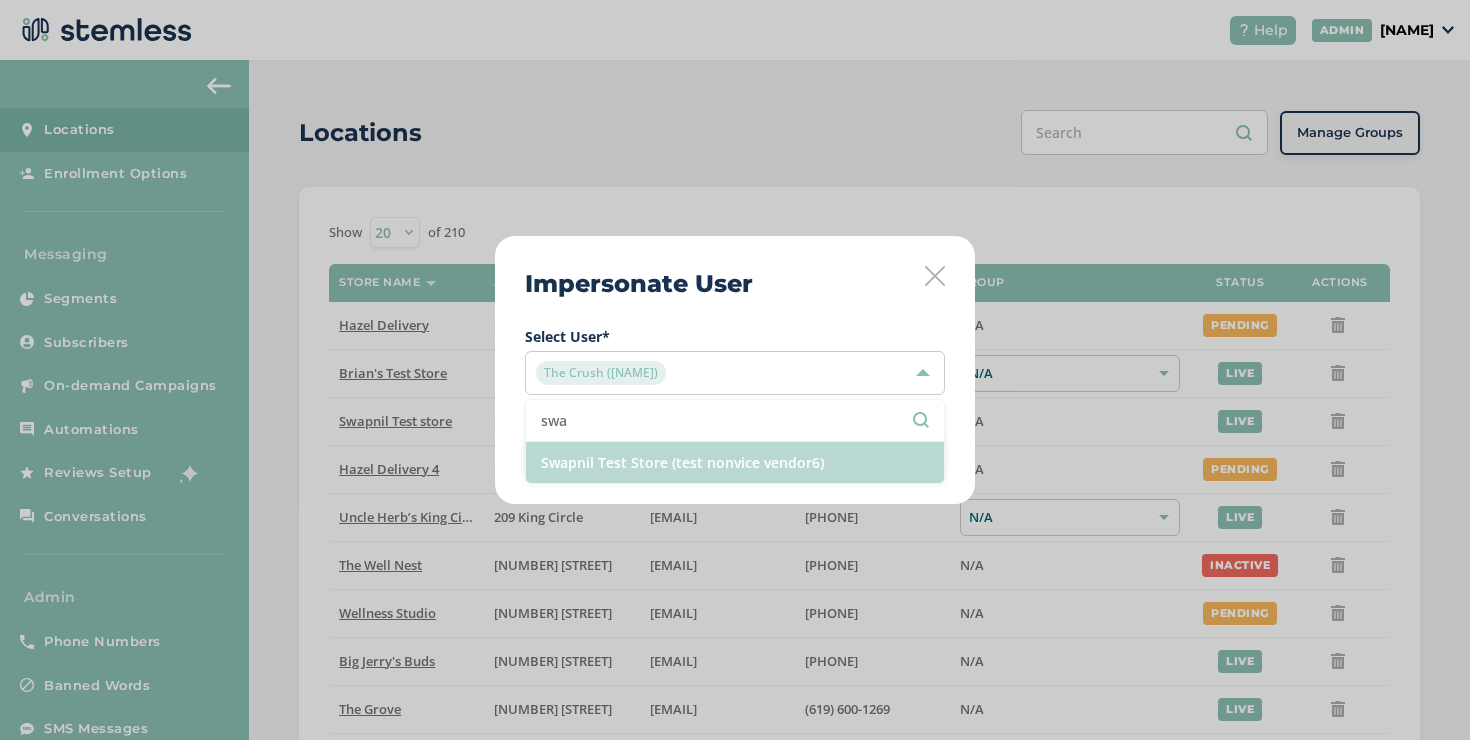 click on "Swapnil Test Store (test nonvice vendor6)" at bounding box center [735, 462] 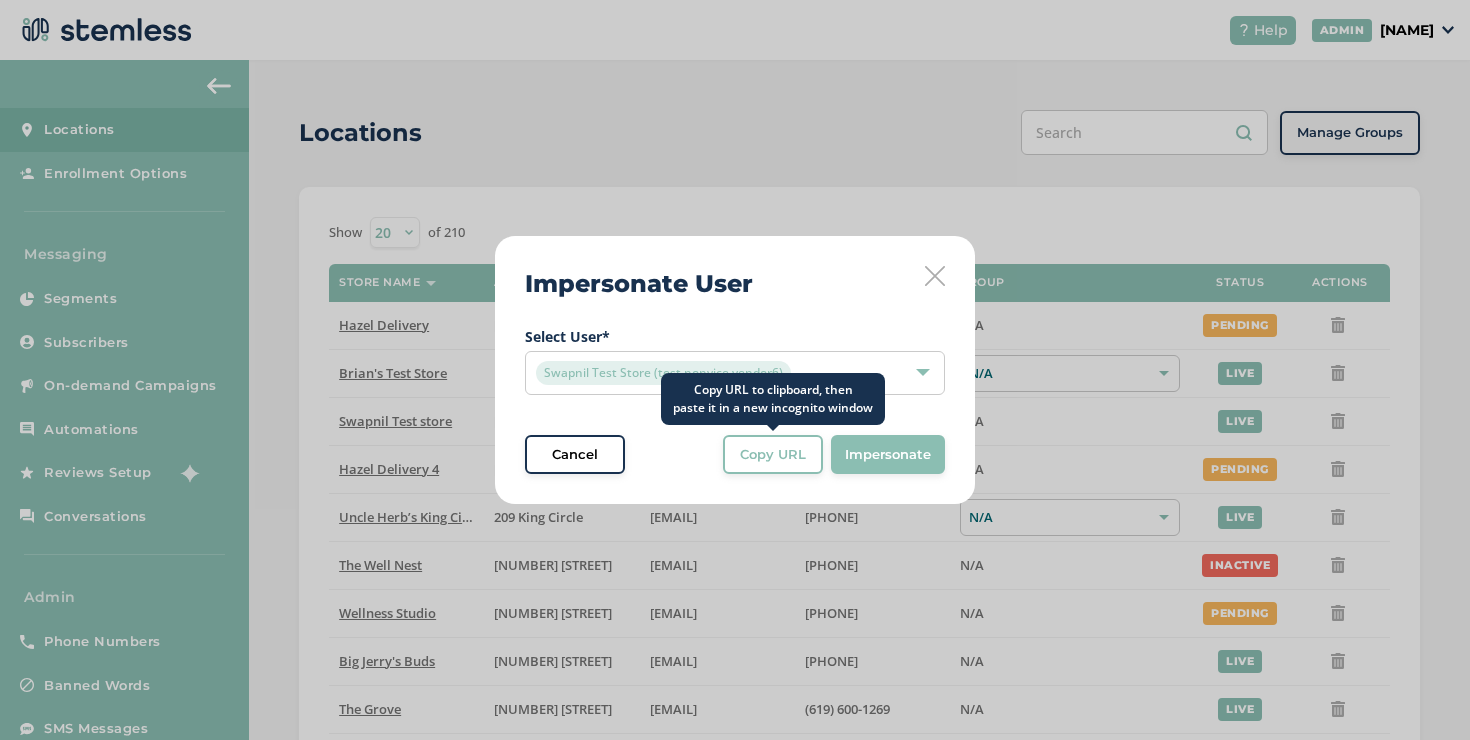 click on "Copy URL" at bounding box center [773, 455] 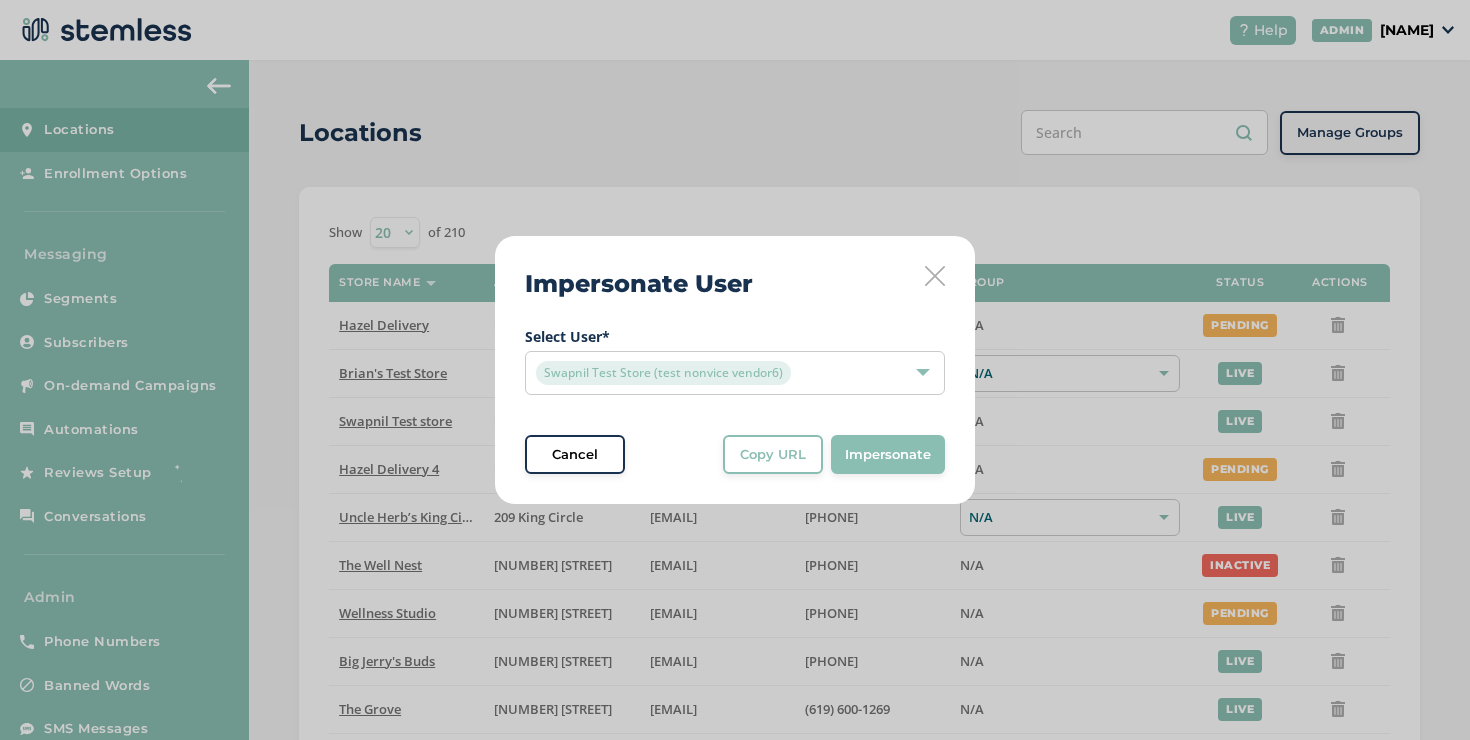click at bounding box center [935, 276] 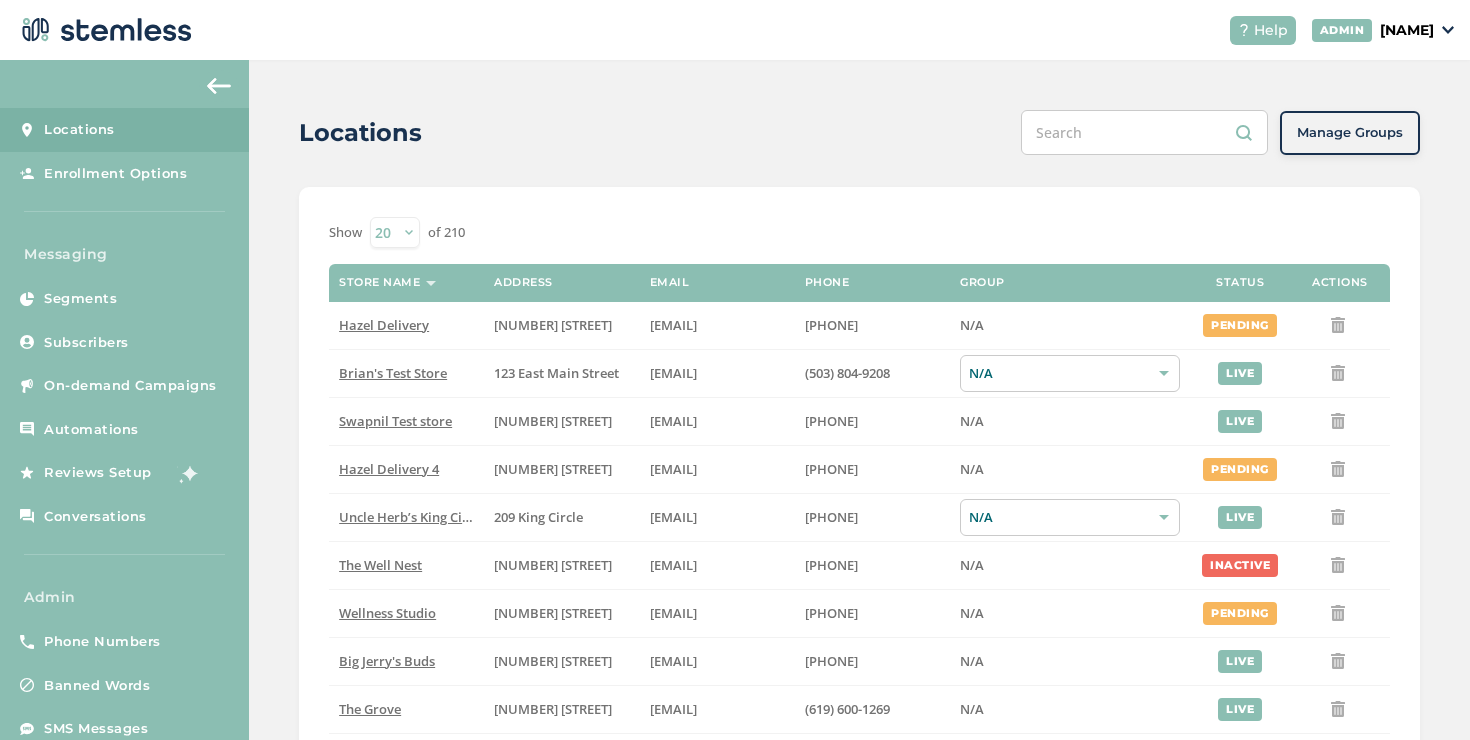 click on "[NAME]" at bounding box center [1407, 30] 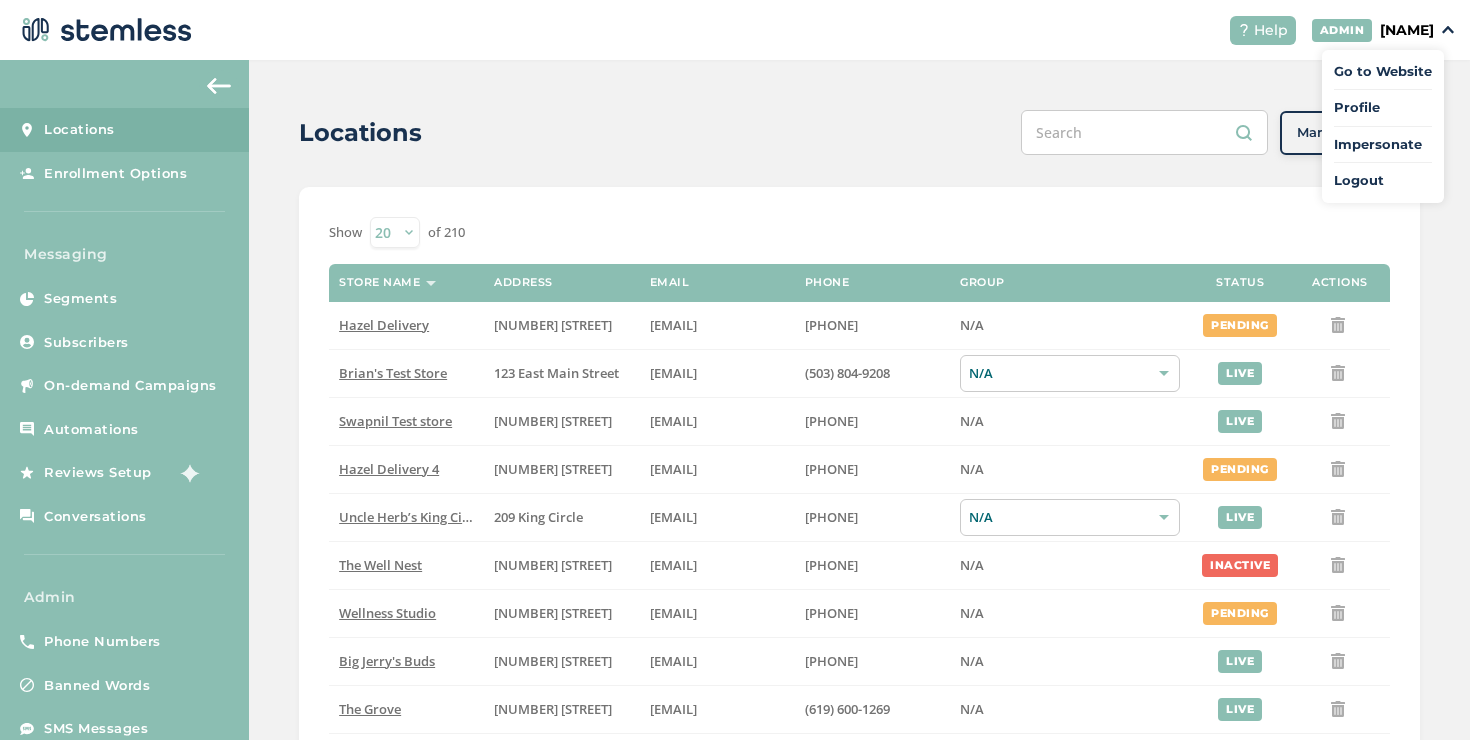click on "Impersonate" at bounding box center (1383, 145) 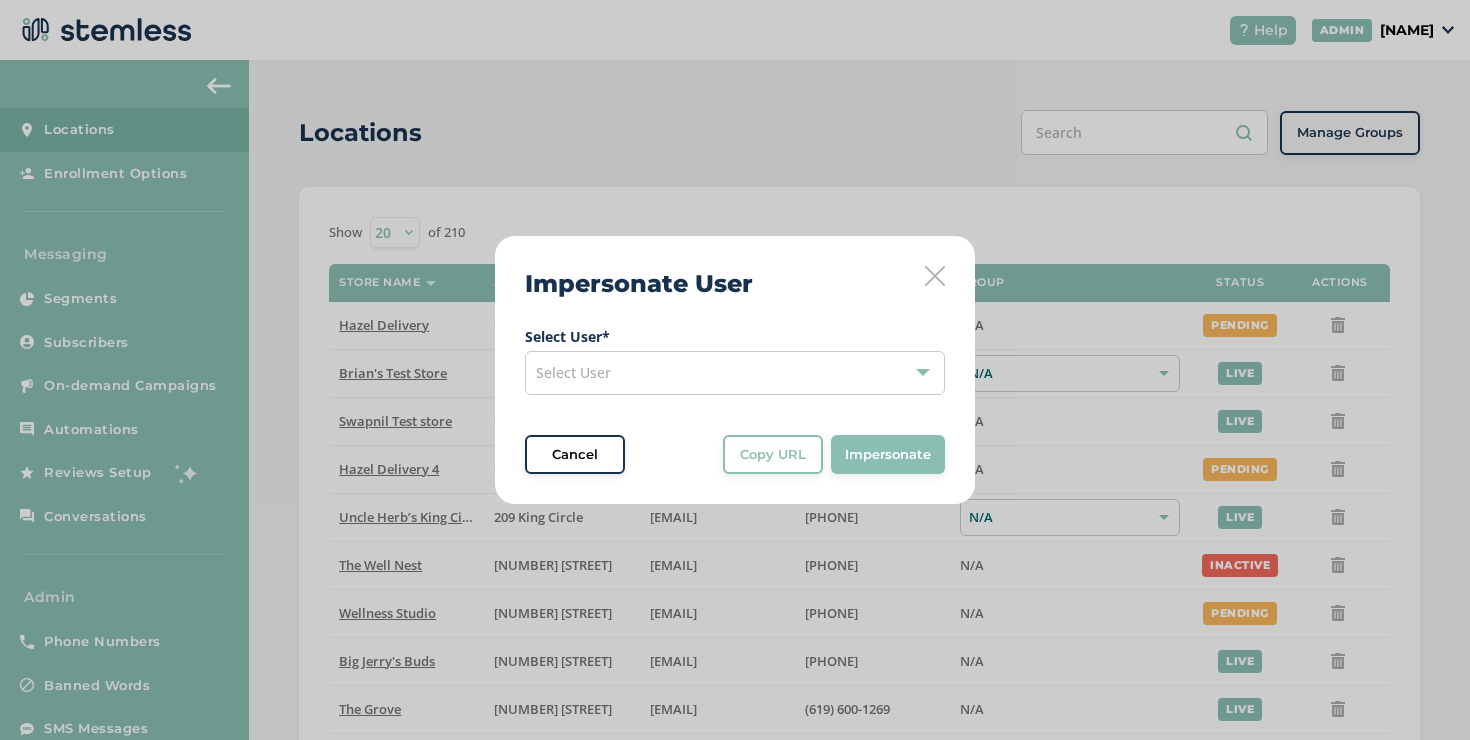 click on "Select User" at bounding box center [735, 373] 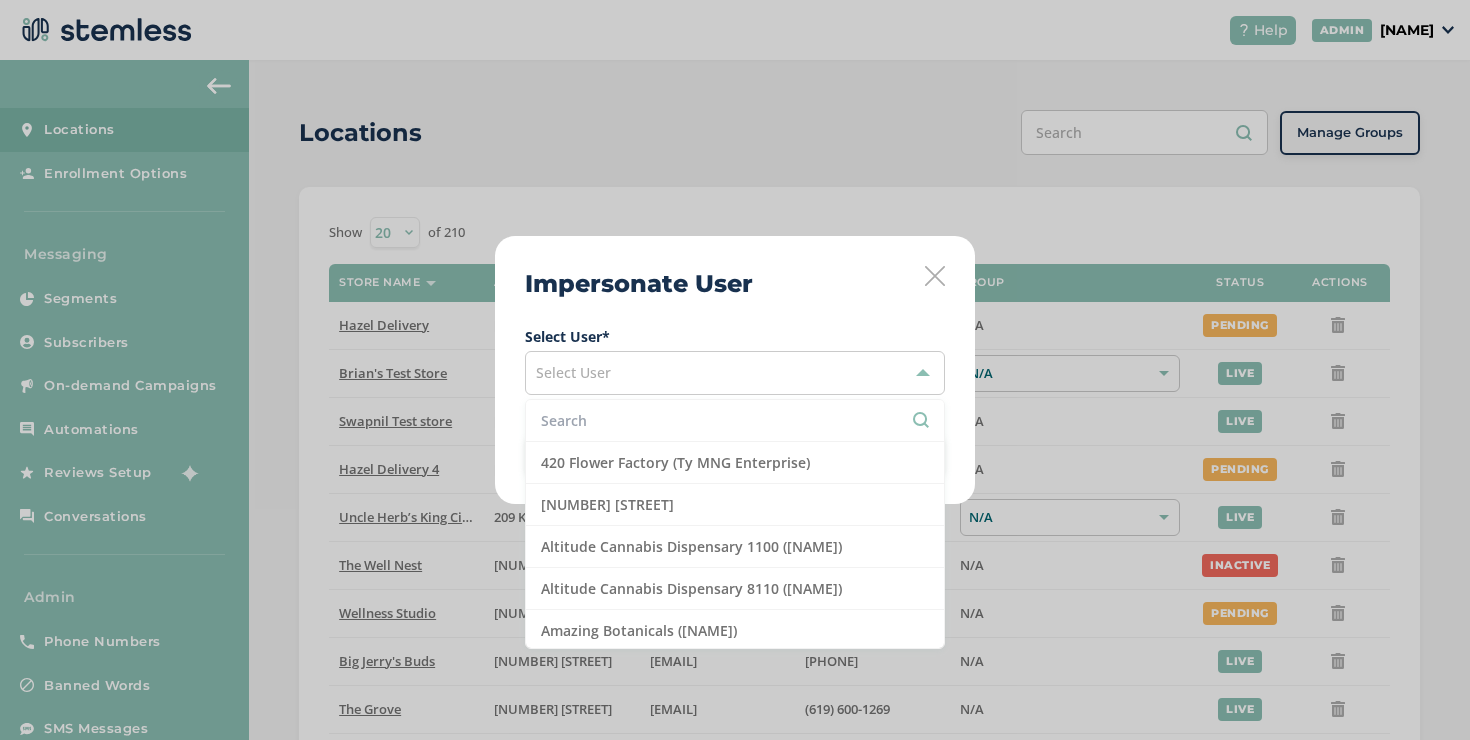 click at bounding box center [735, 420] 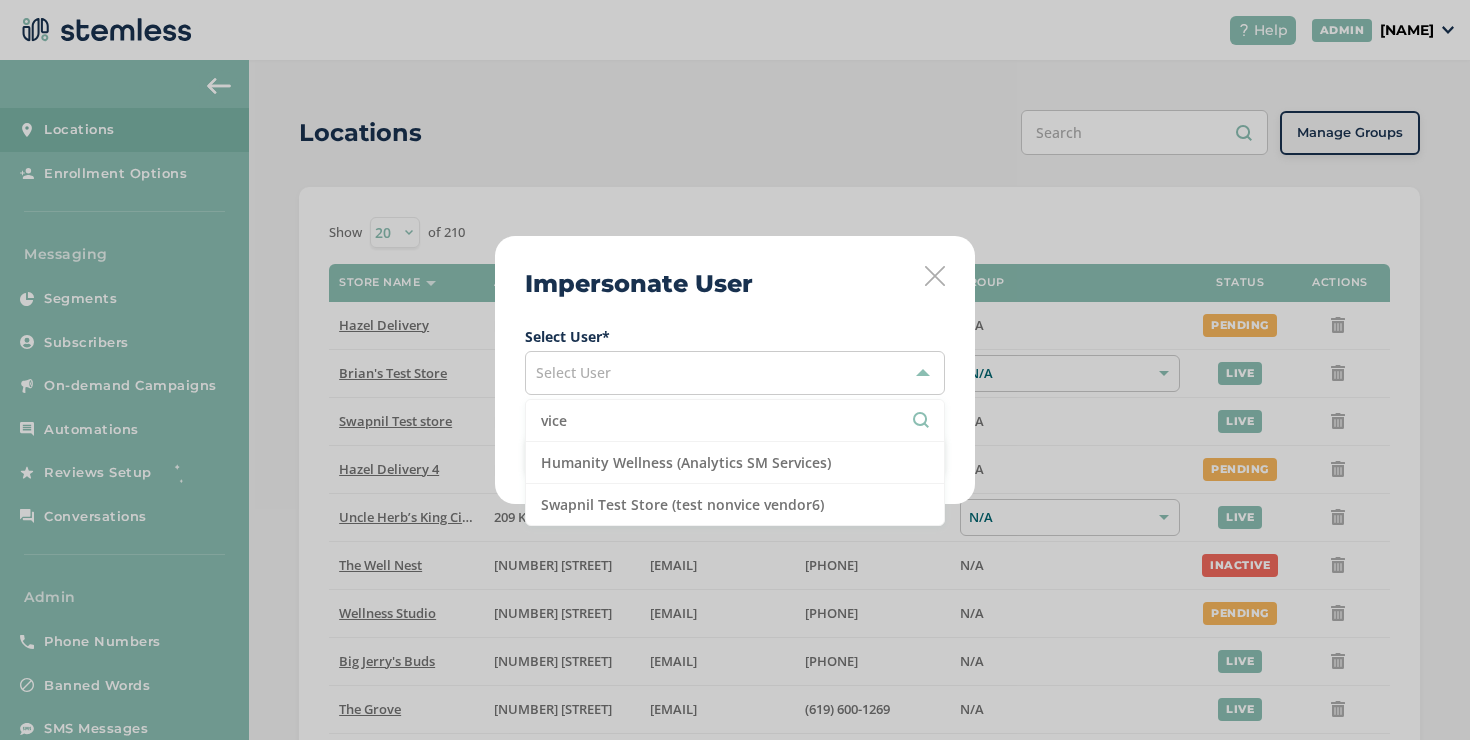 click on "vice" at bounding box center (735, 420) 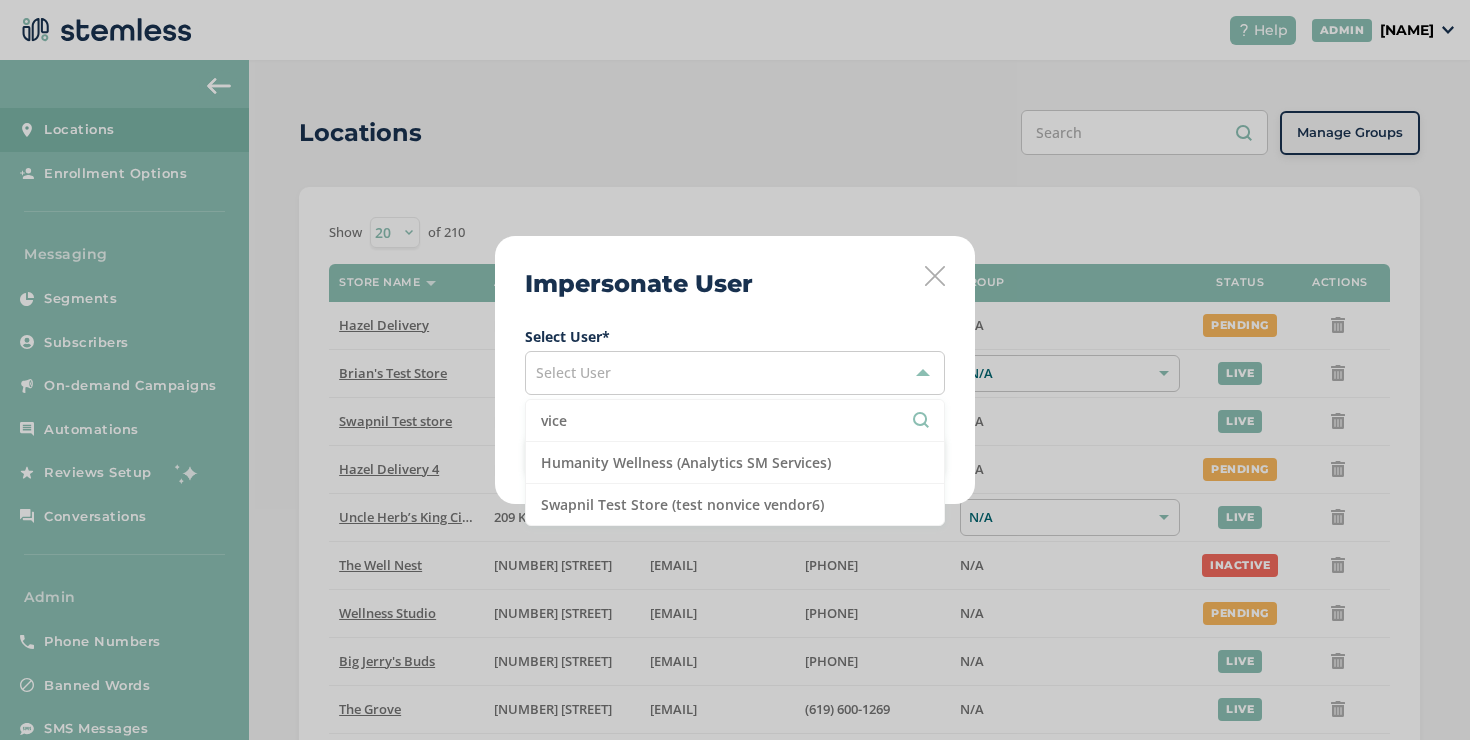 click on "vice" at bounding box center (735, 420) 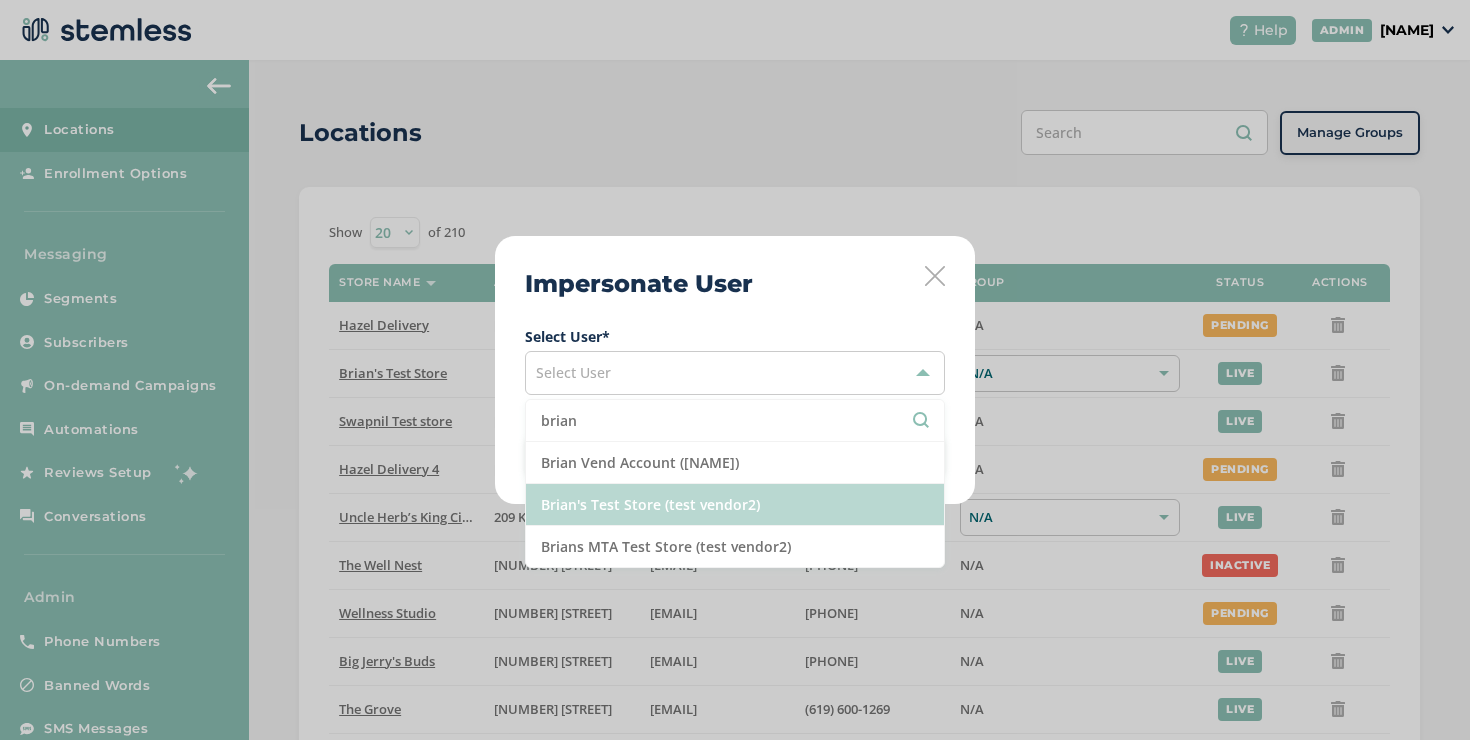 type on "brian" 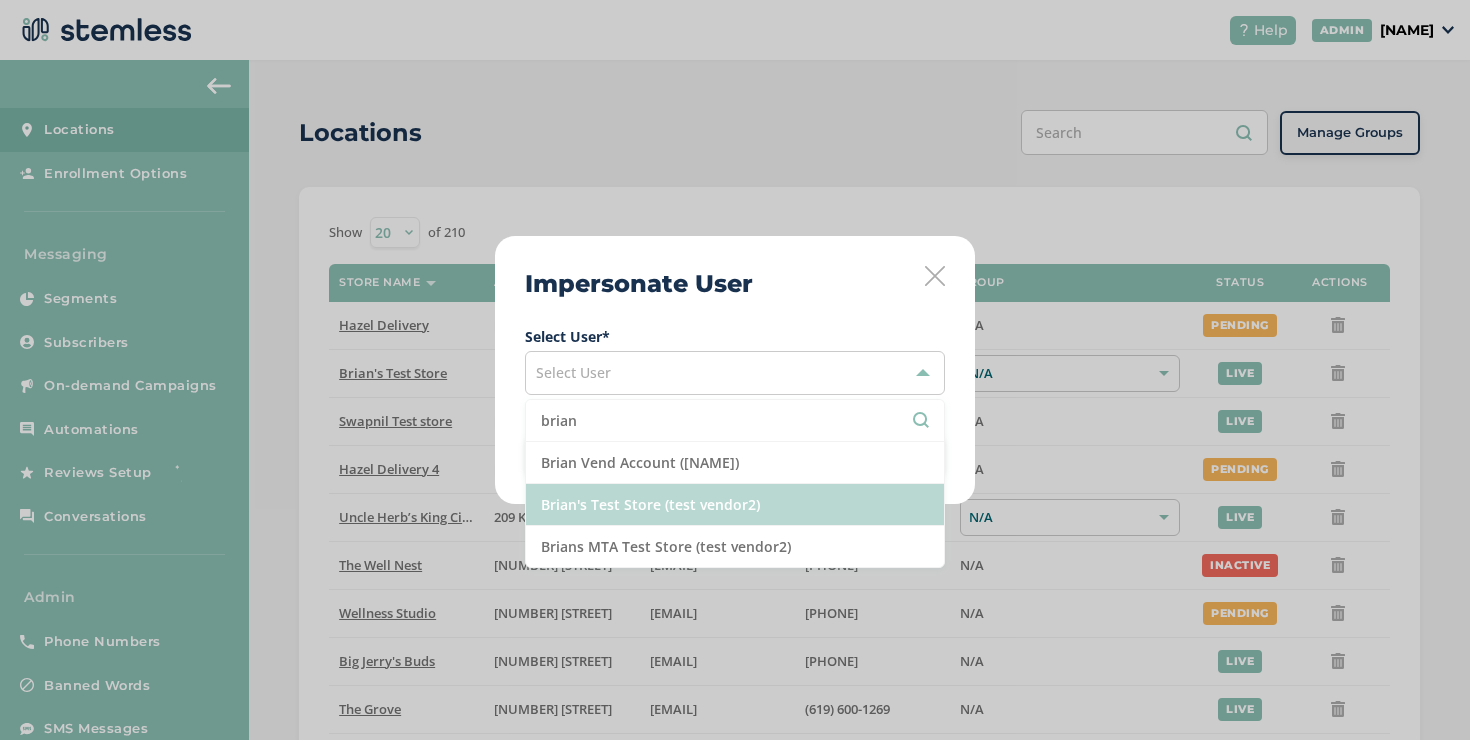 click on "Brian's Test Store (test vendor2)" at bounding box center [735, 505] 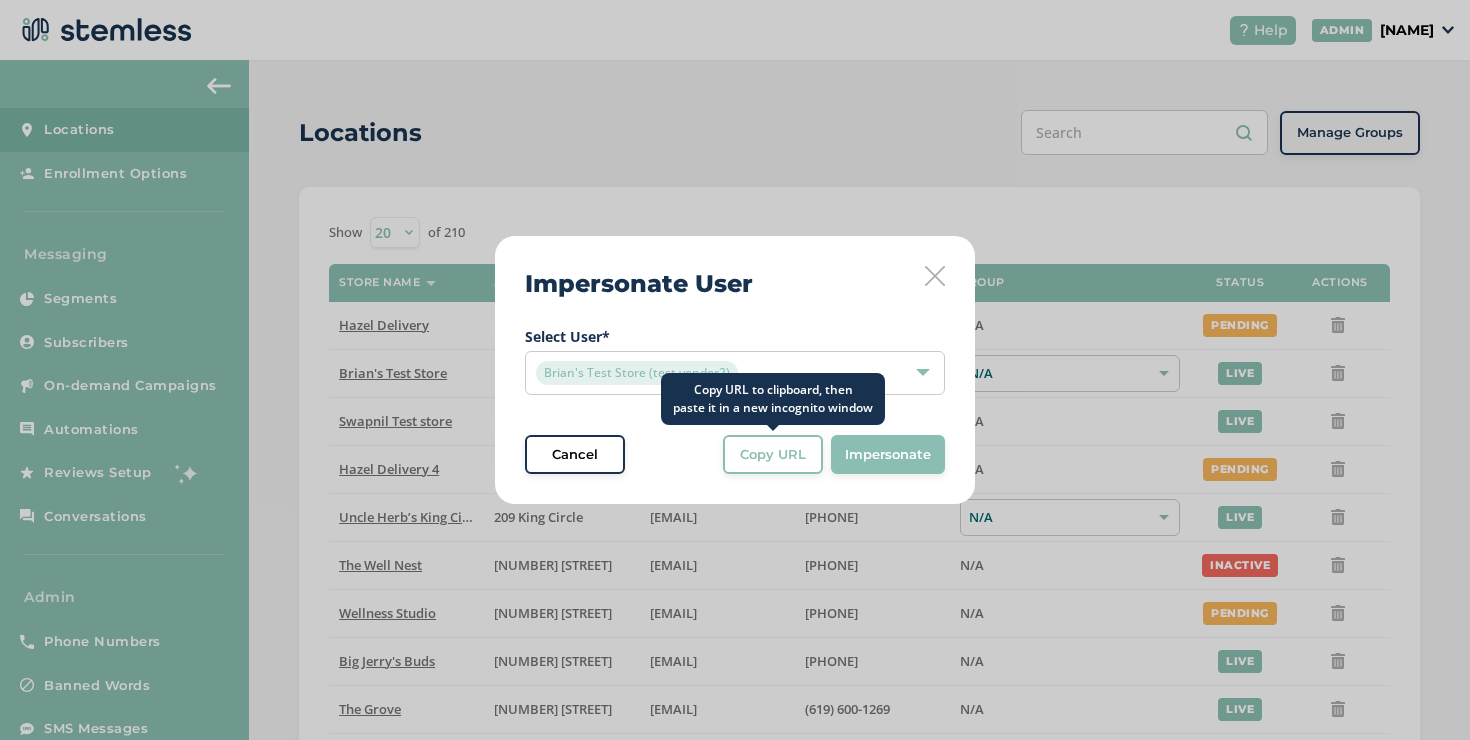 click on "Copy URL" at bounding box center [773, 455] 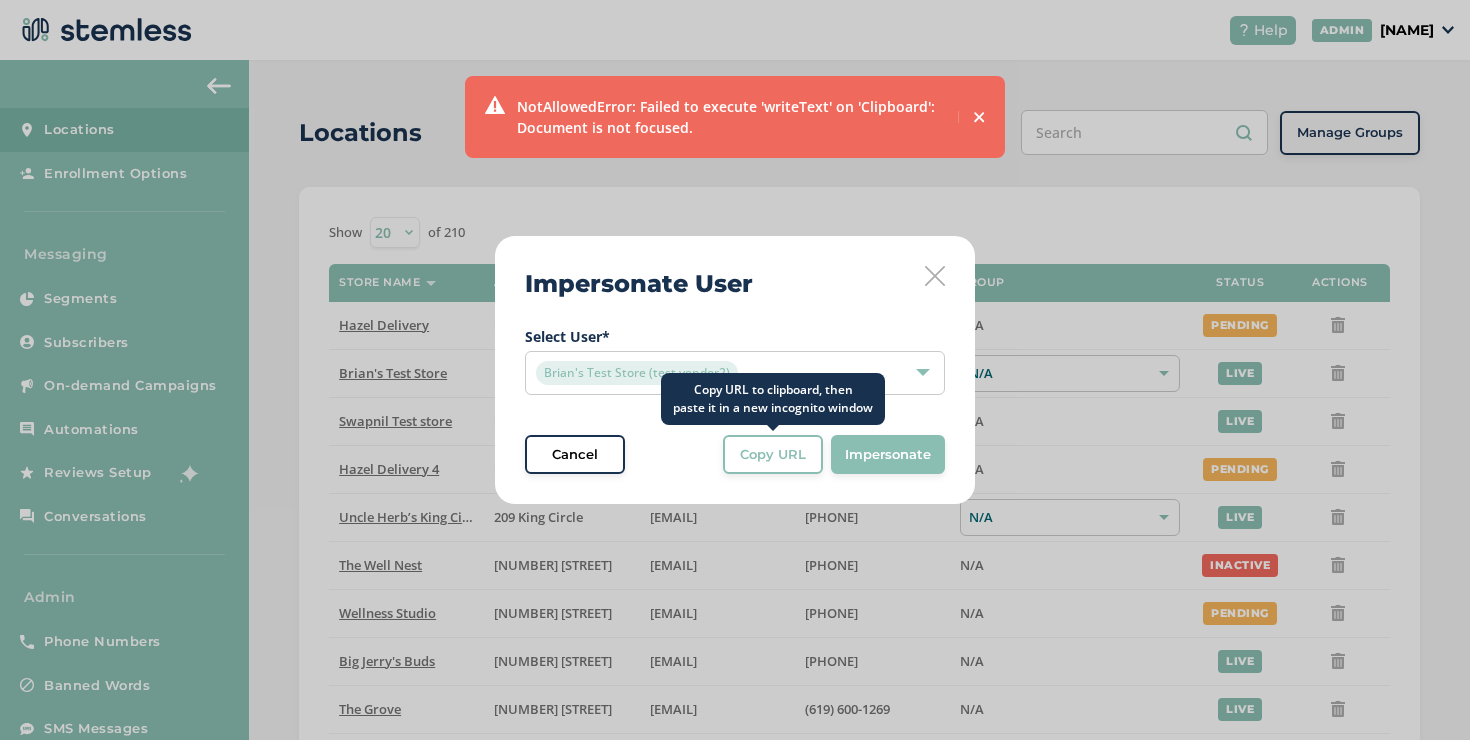 click on "Copy URL" at bounding box center (773, 455) 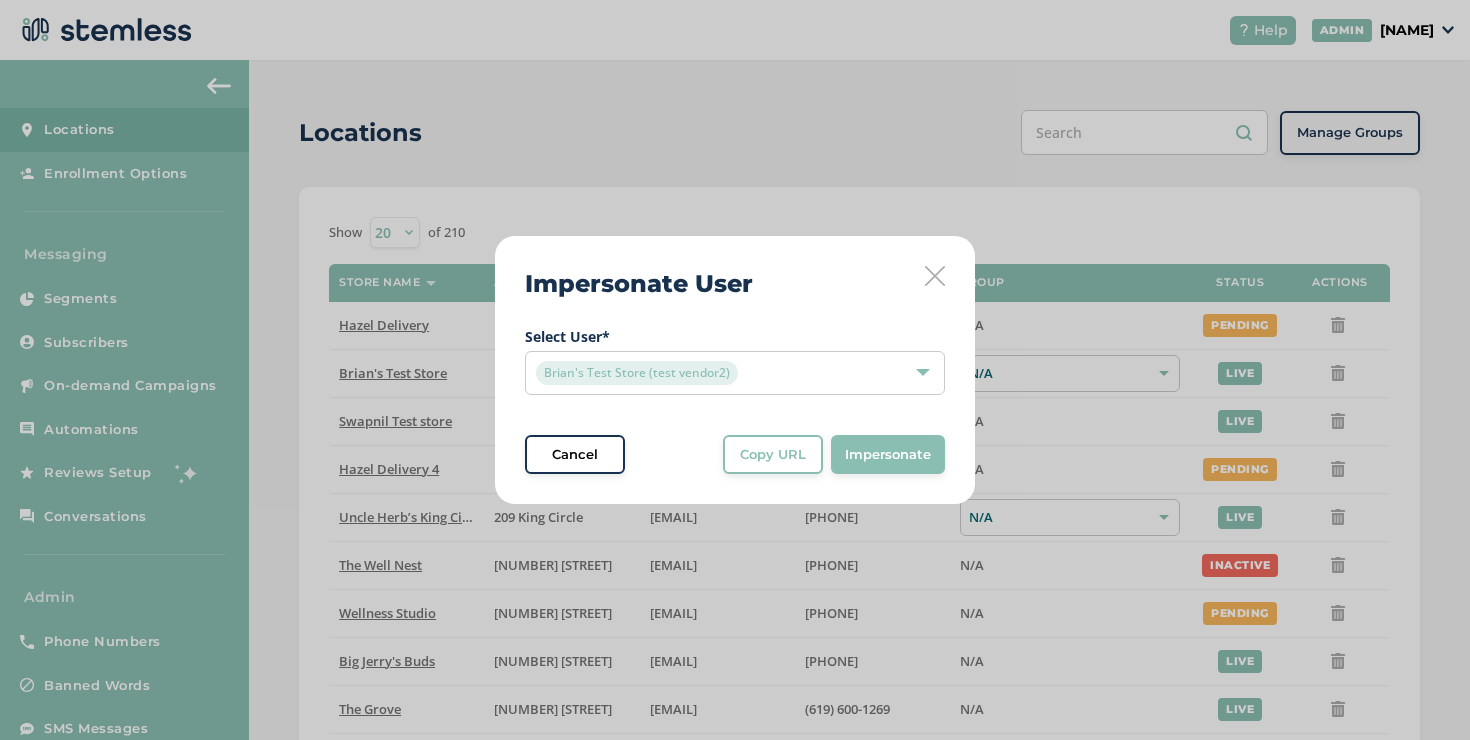 click on "Brian's Test Store (test vendor2)" at bounding box center [725, 373] 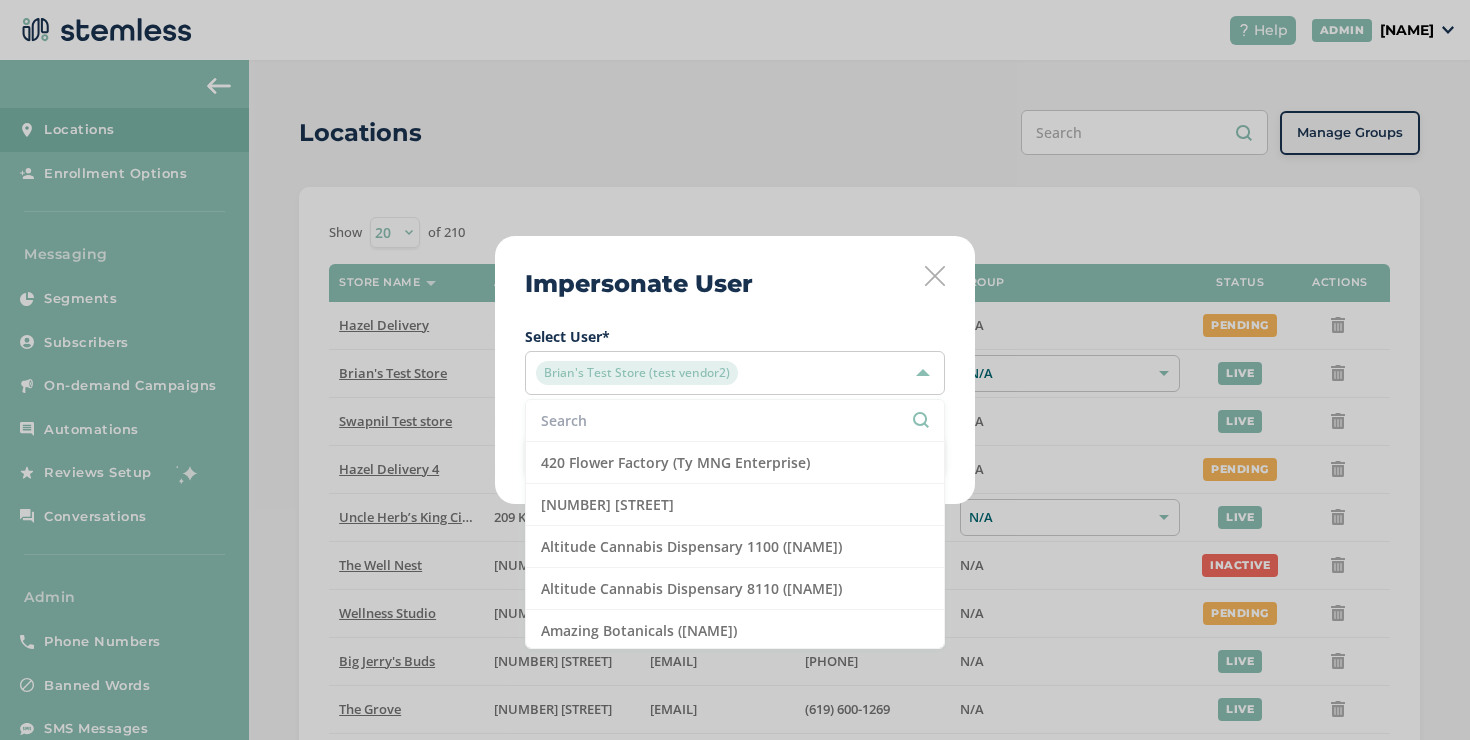 click at bounding box center [735, 420] 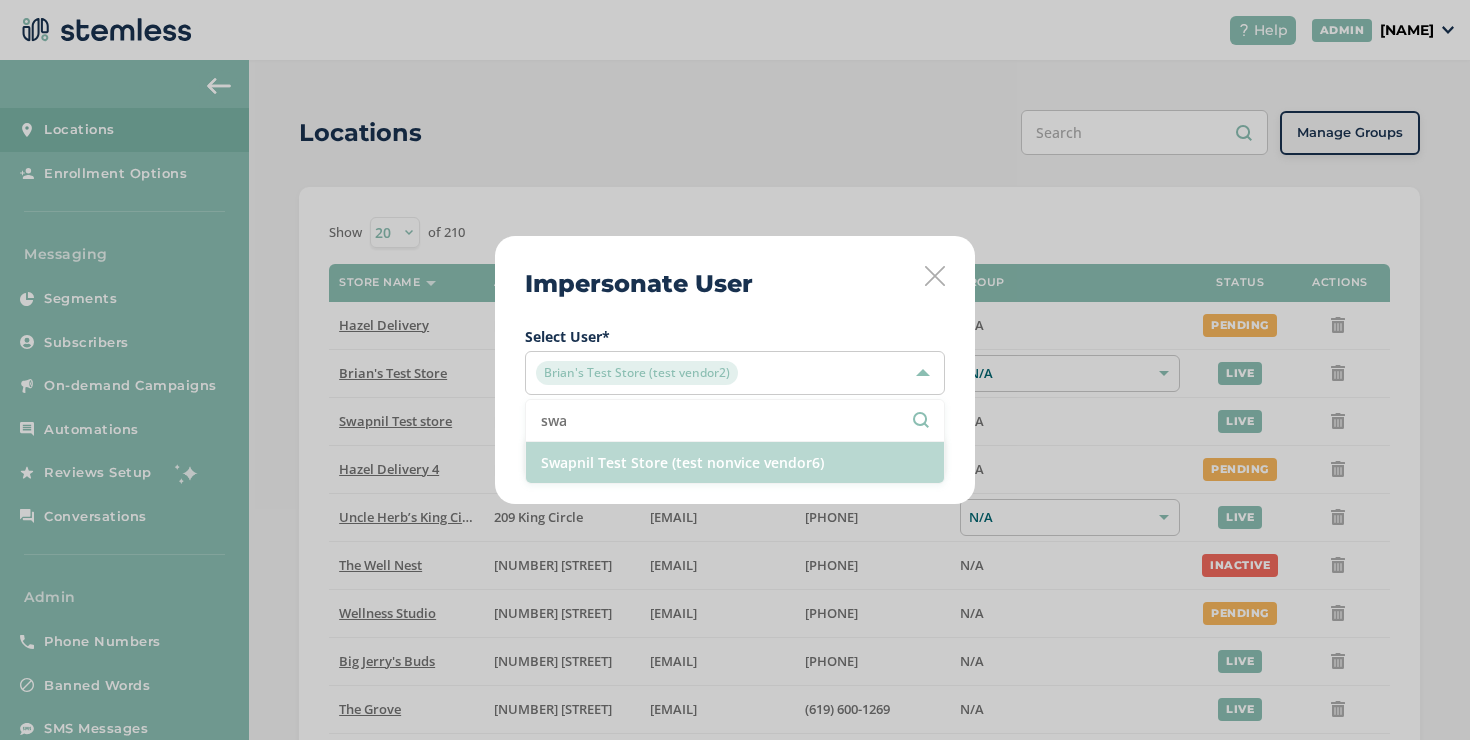 type on "swa" 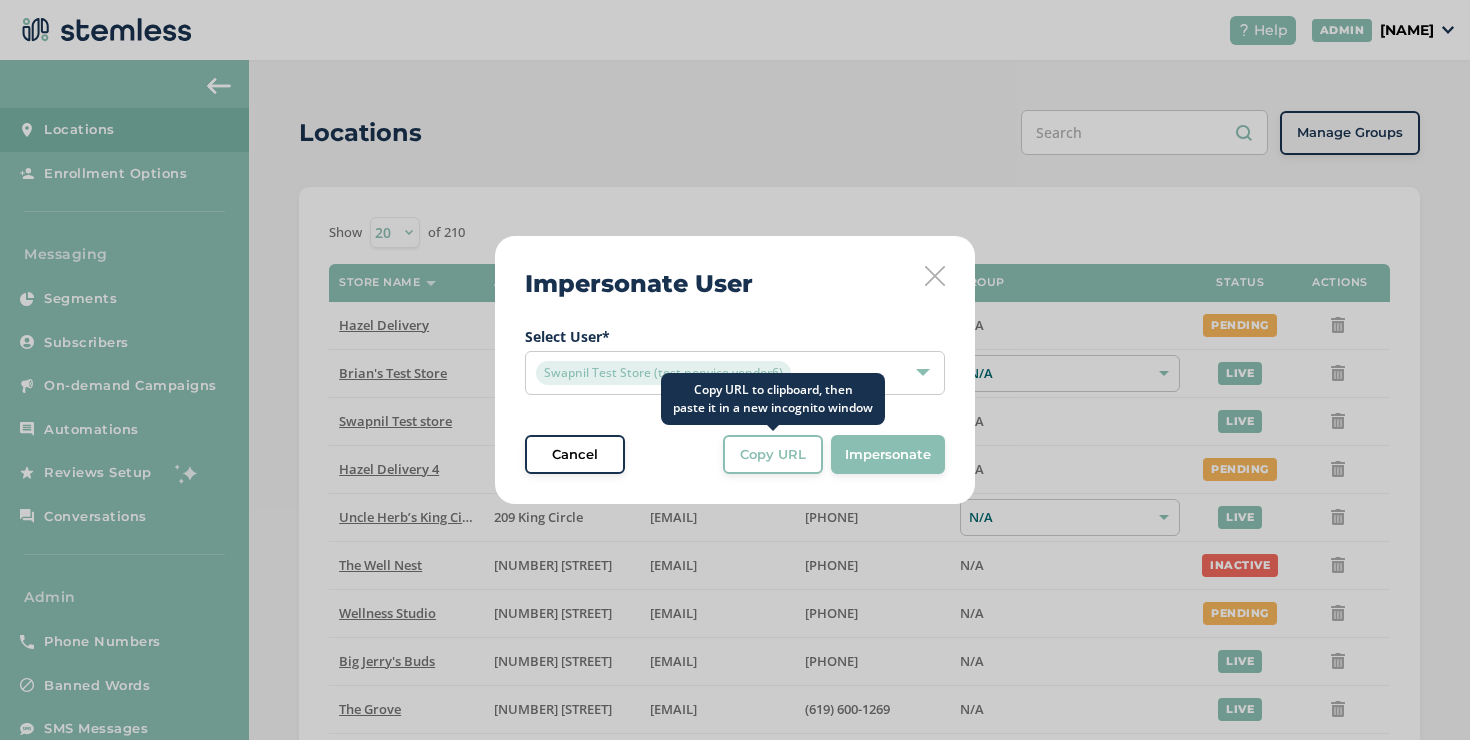 click on "Copy URL" at bounding box center [773, 455] 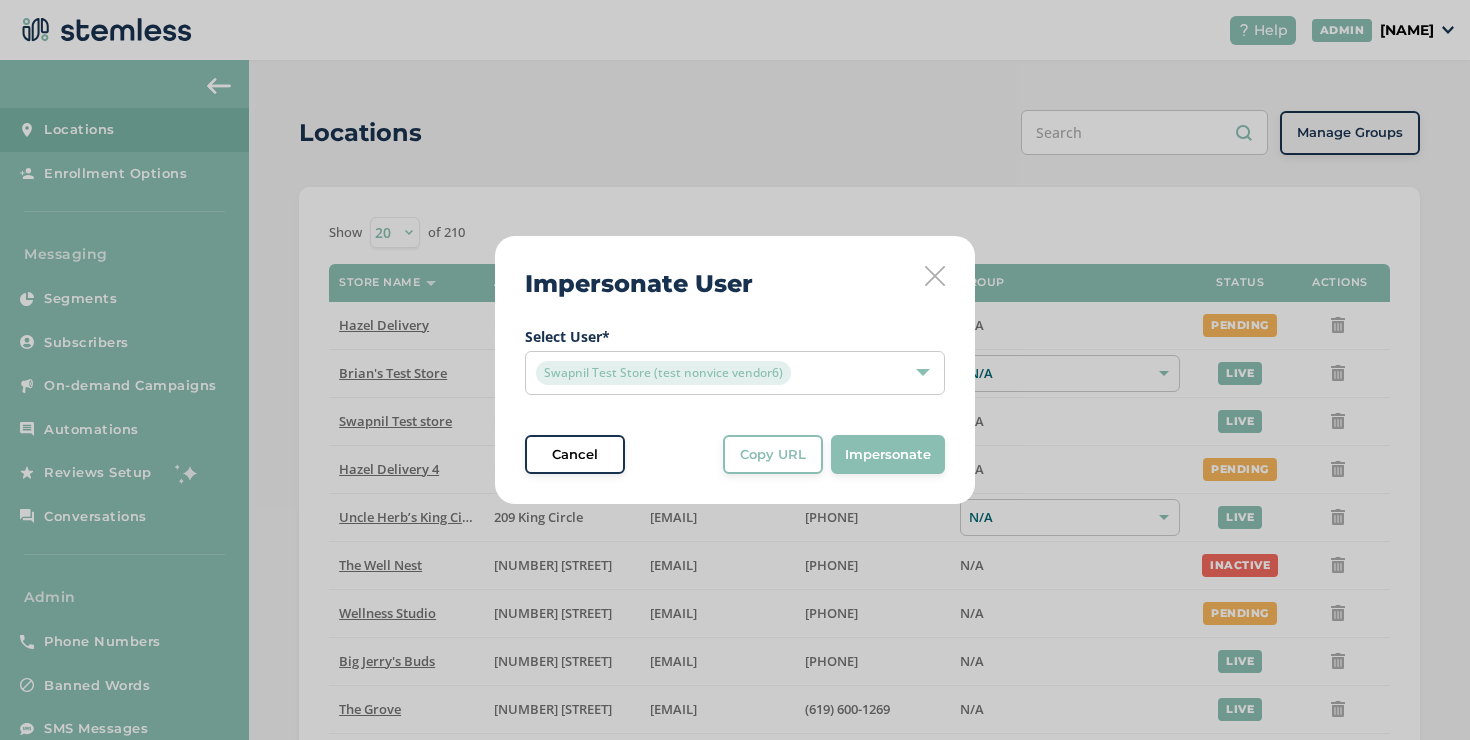 click at bounding box center (935, 276) 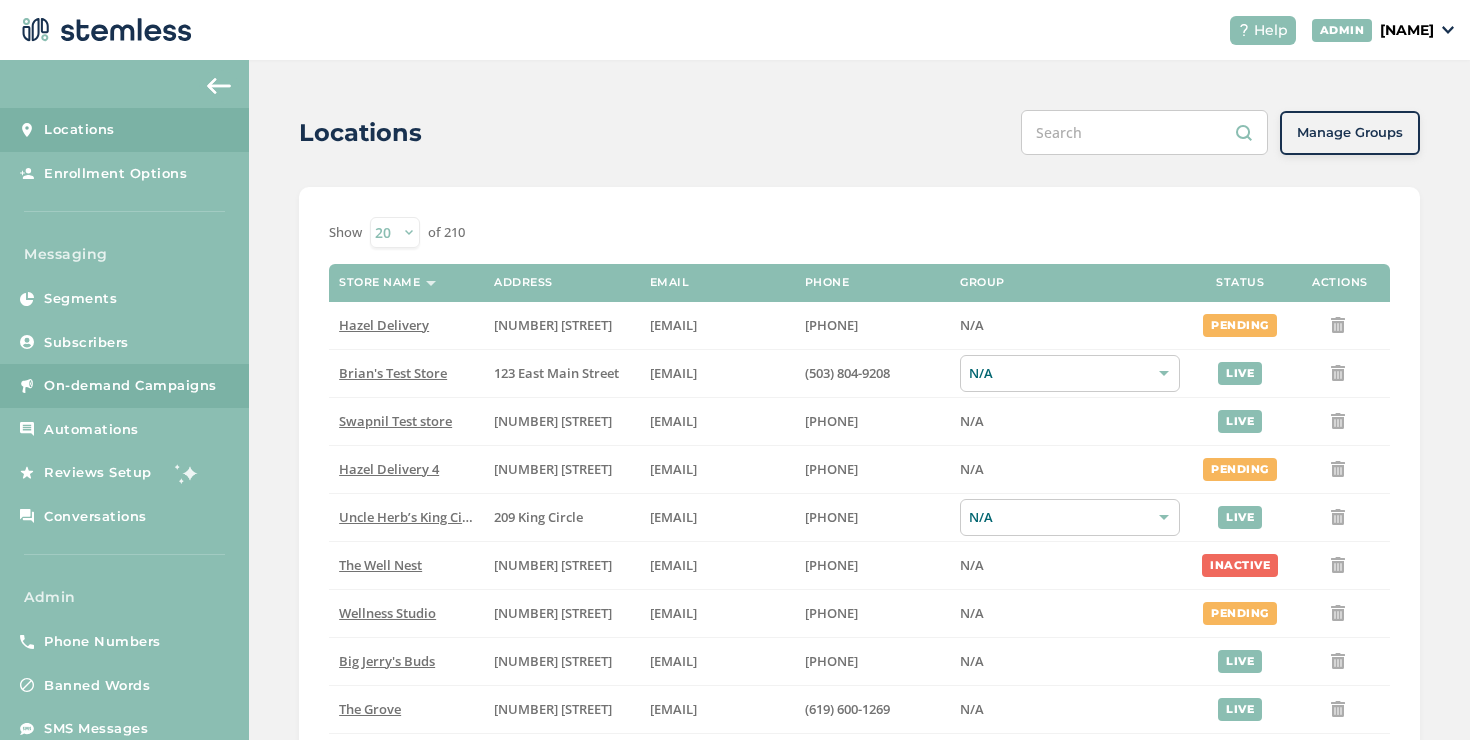 click on "On-demand Campaigns" at bounding box center (124, 386) 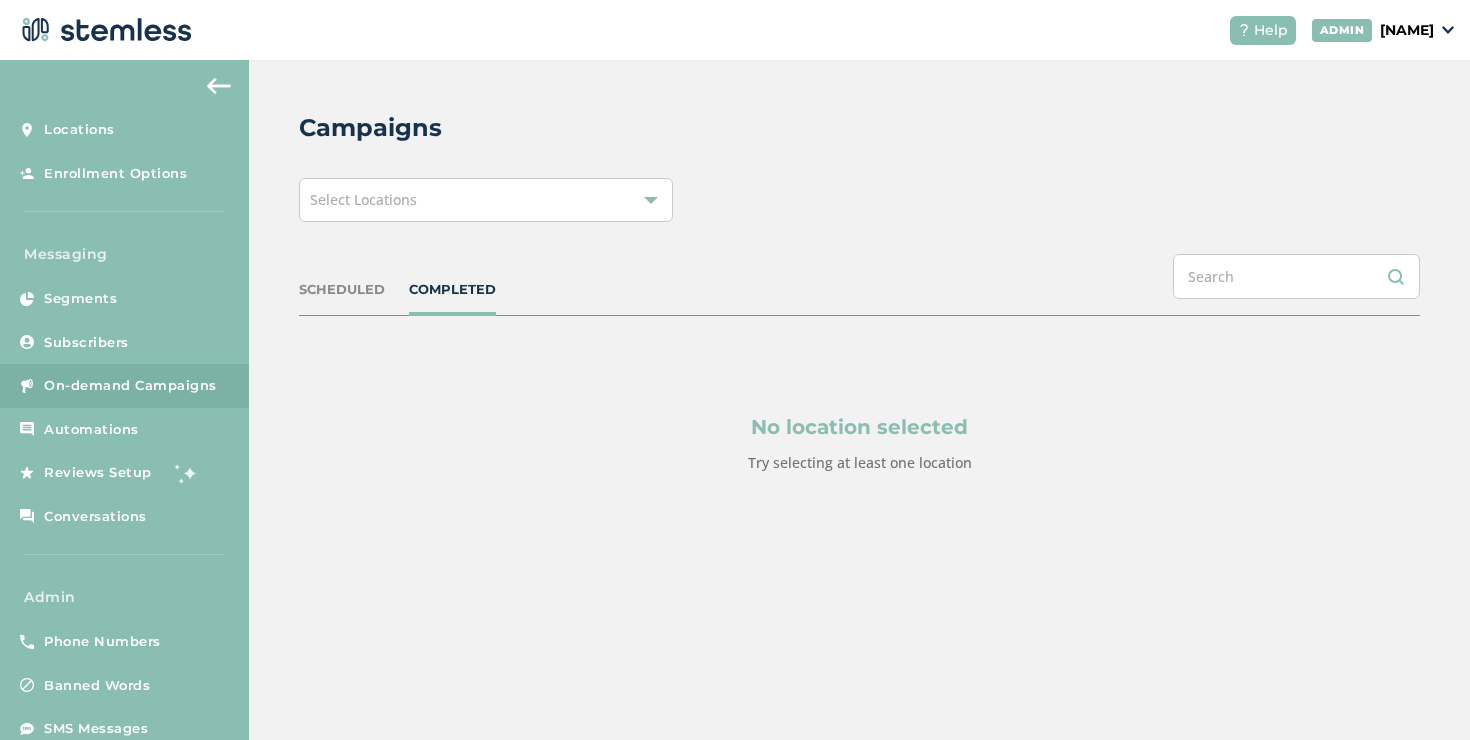 click on "Select Locations" at bounding box center [486, 200] 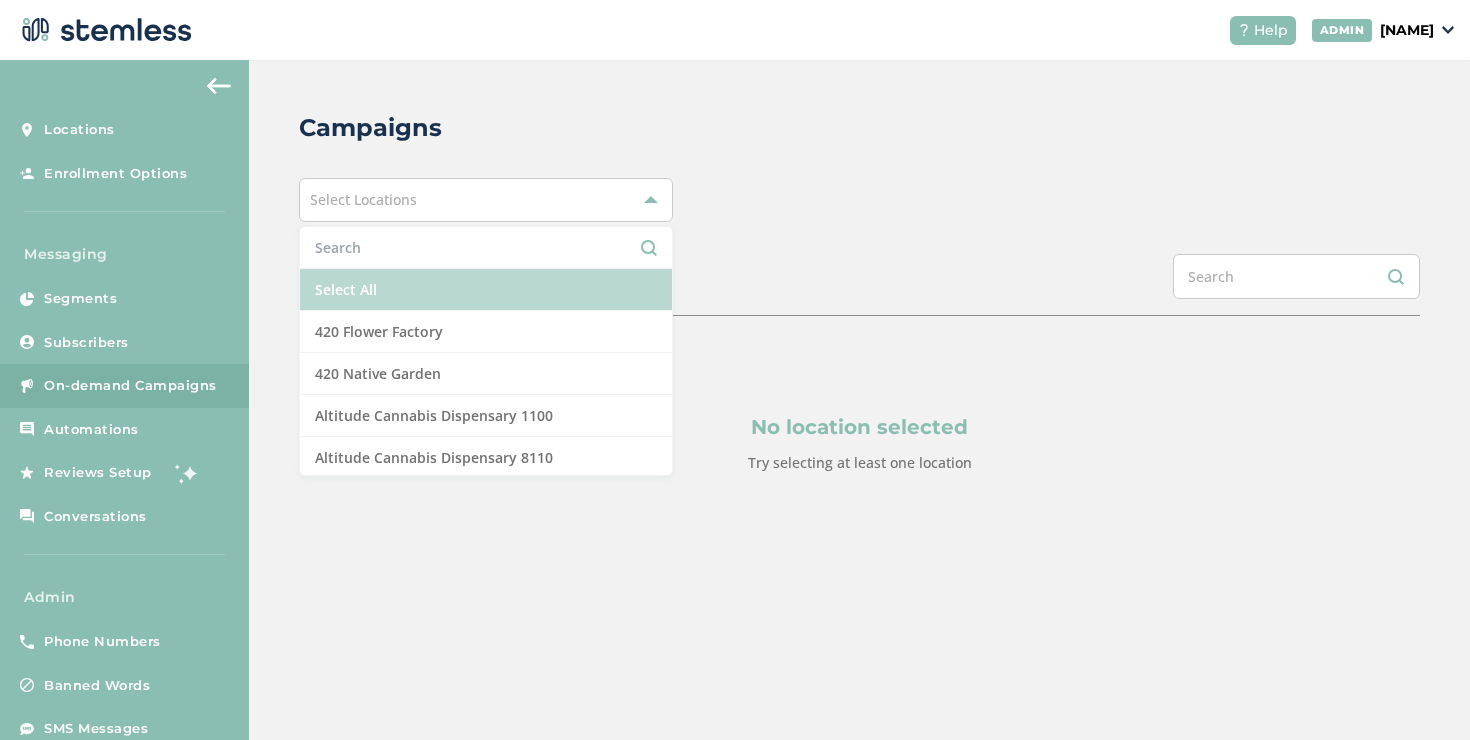 click on "Select All" at bounding box center [486, 290] 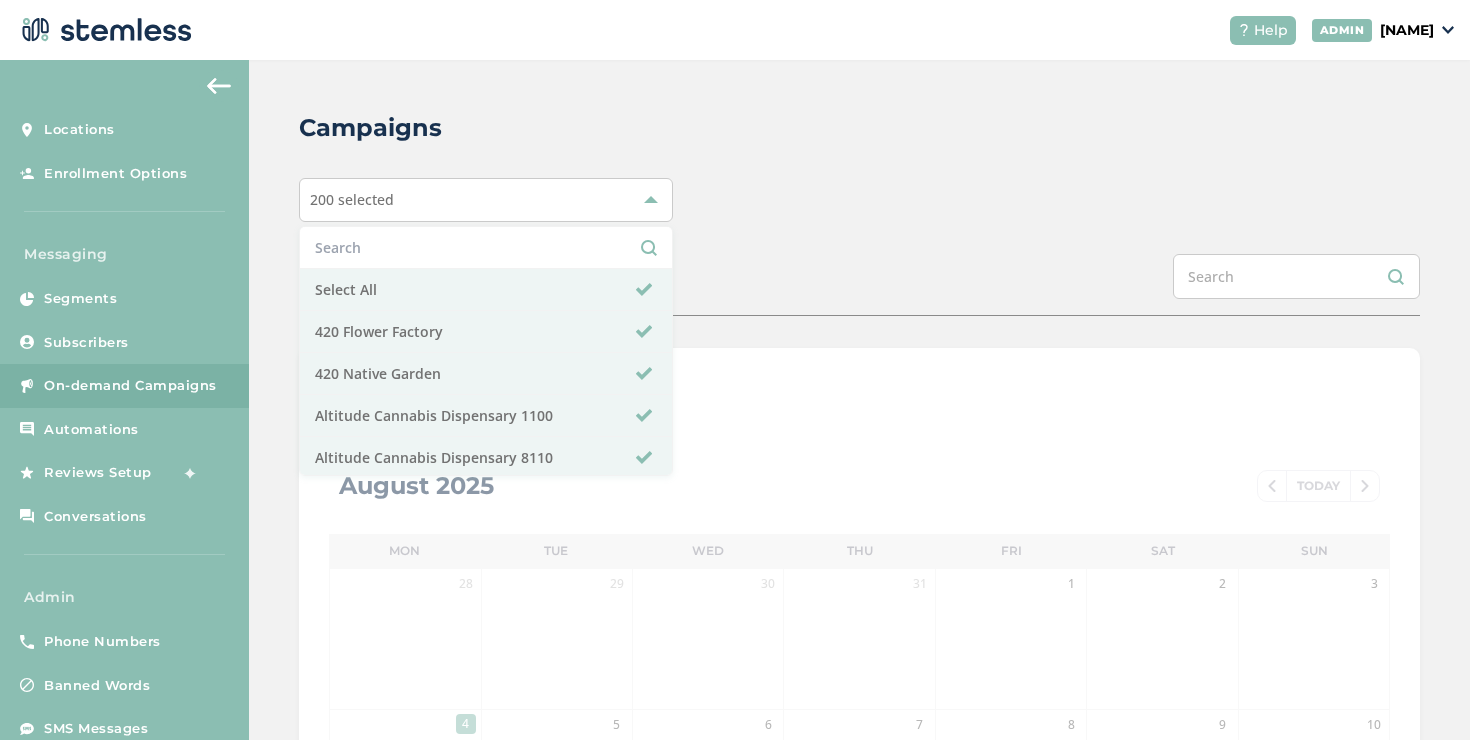 click on "SCHEDULED   COMPLETED" at bounding box center [859, 285] 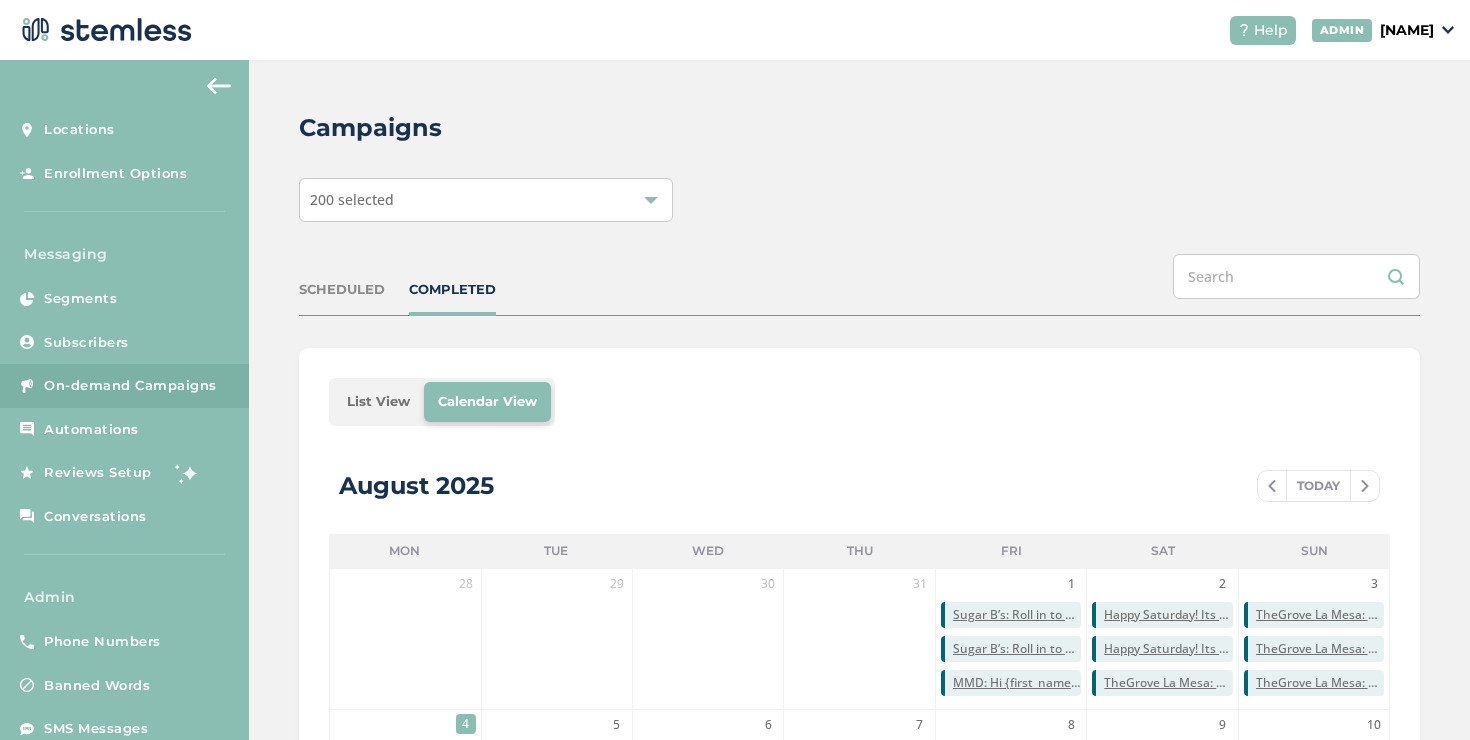 click on "List View" at bounding box center [378, 402] 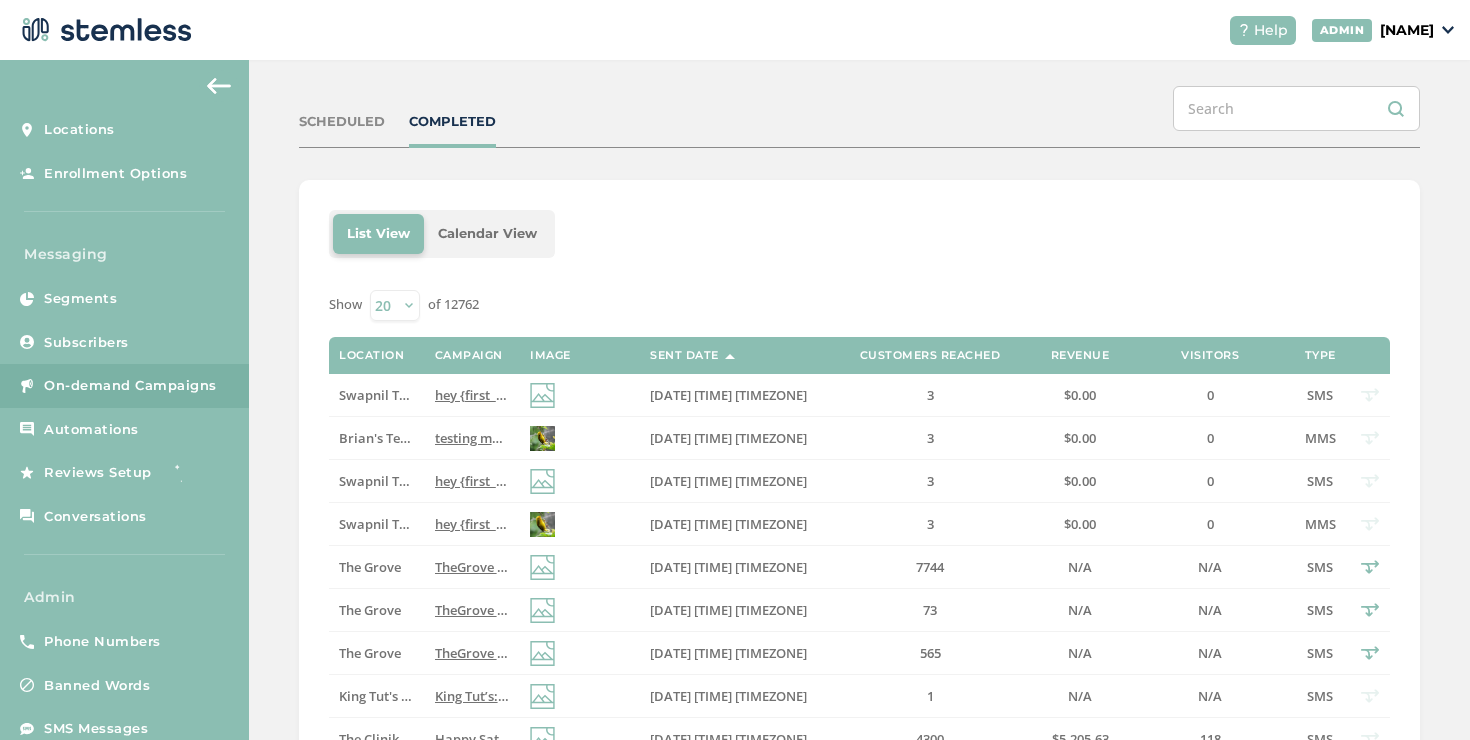 scroll, scrollTop: 174, scrollLeft: 0, axis: vertical 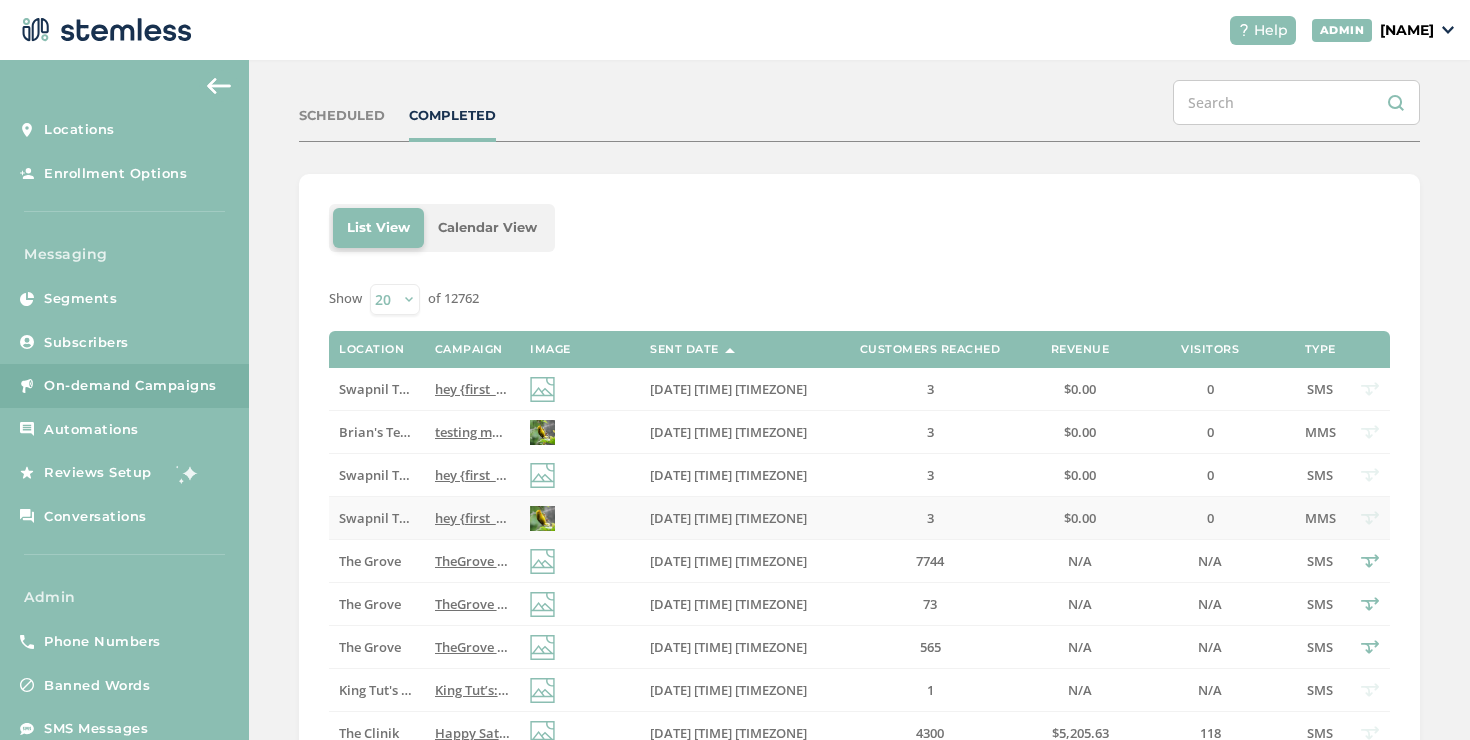 click on "hey {first_name} we are testing campaign after deployment 😀 Reply END to cancel" at bounding box center (690, 518) 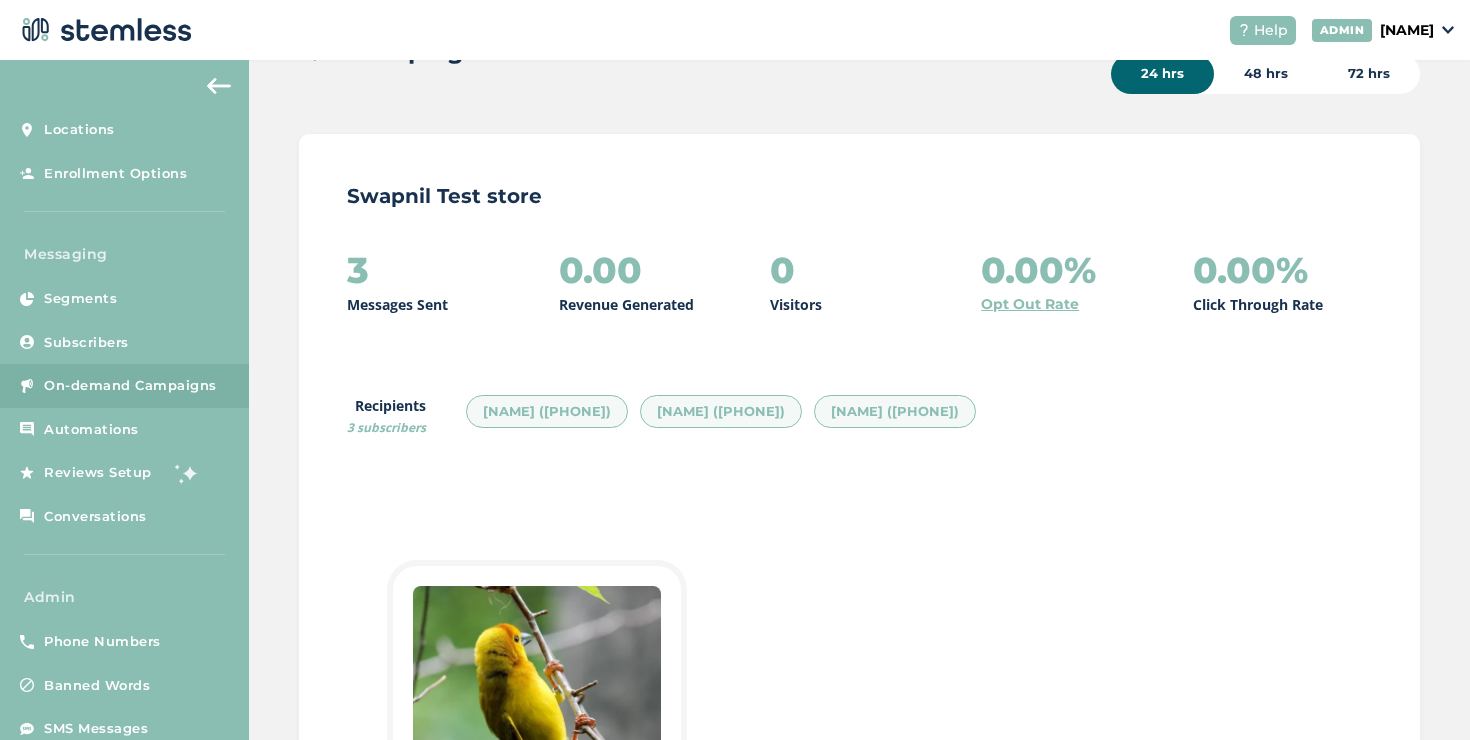 scroll, scrollTop: 0, scrollLeft: 0, axis: both 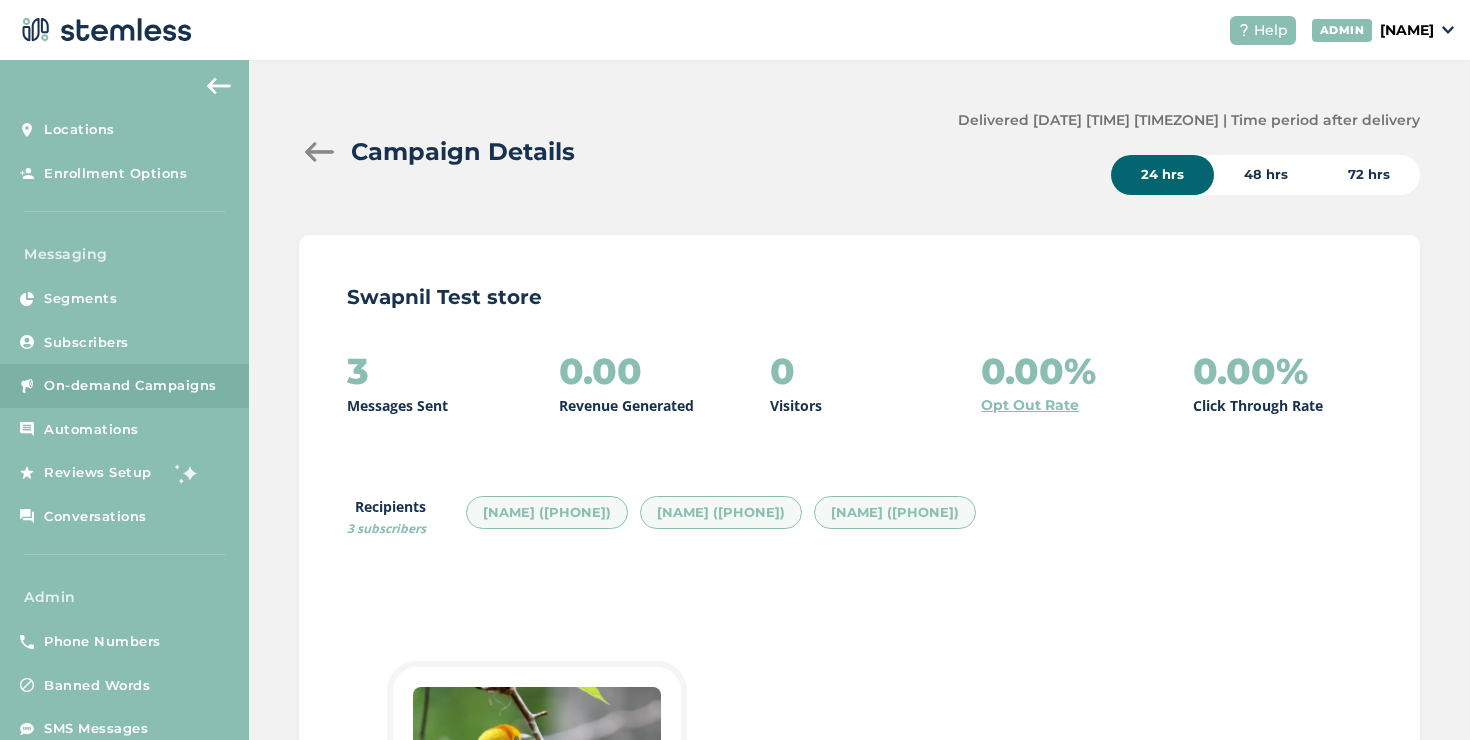 click at bounding box center [319, 152] 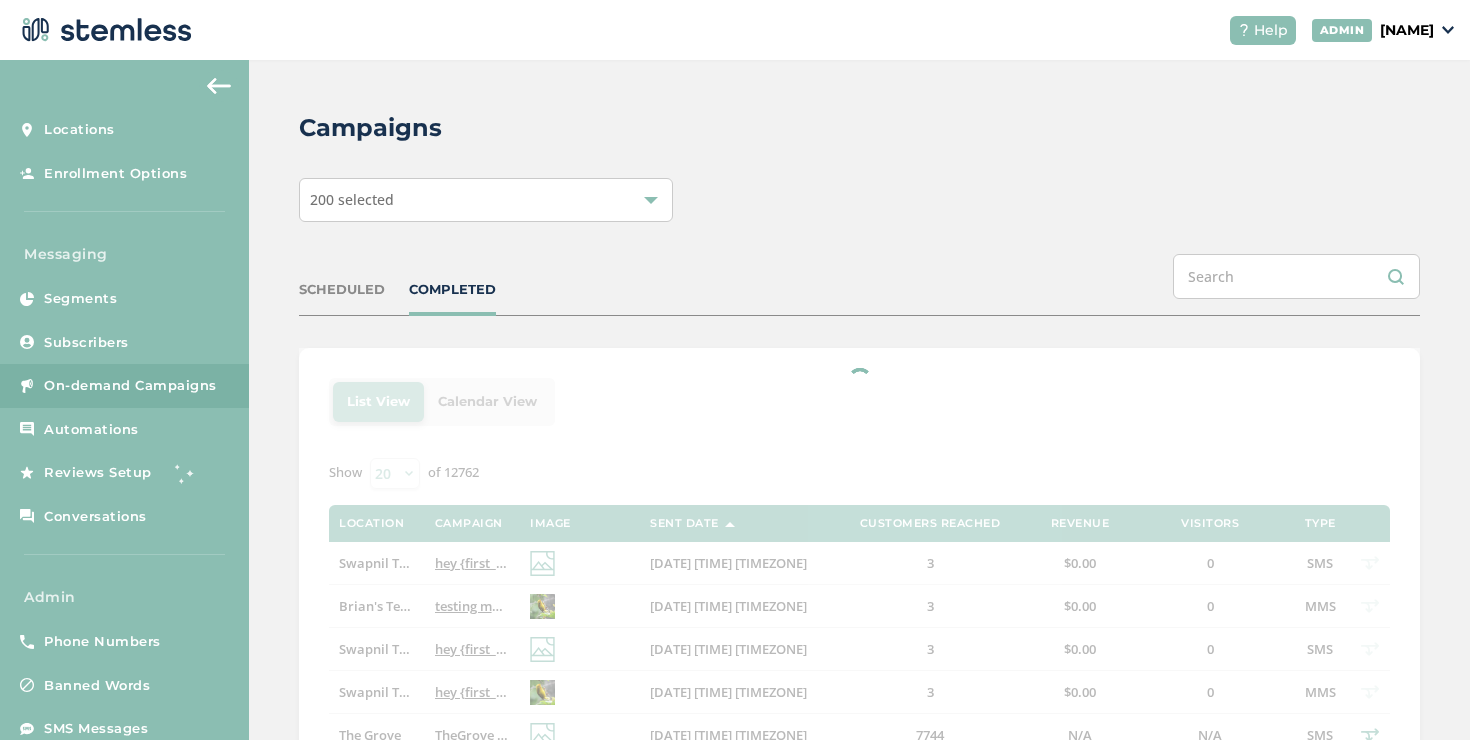 click on "[NAME]" at bounding box center [1407, 30] 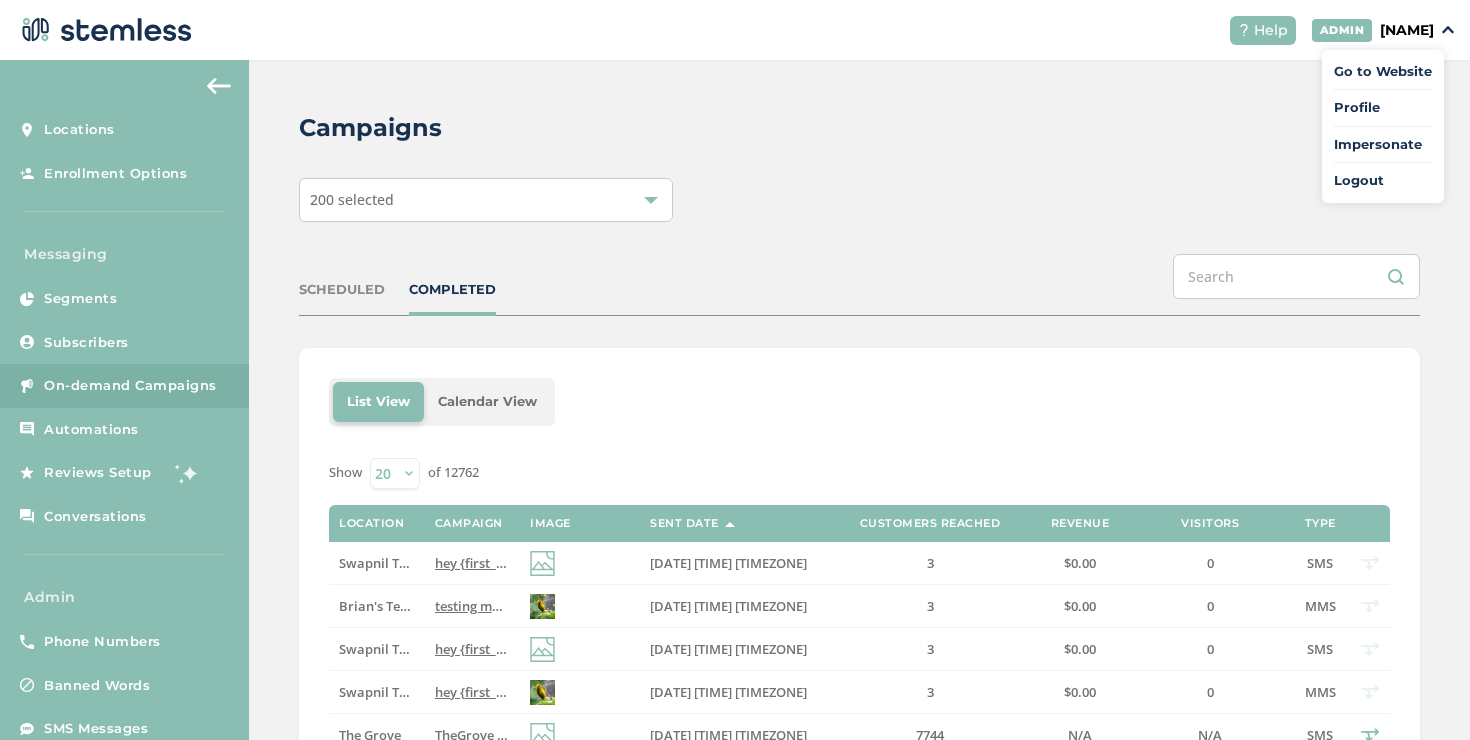 click on "Impersonate" at bounding box center [1383, 145] 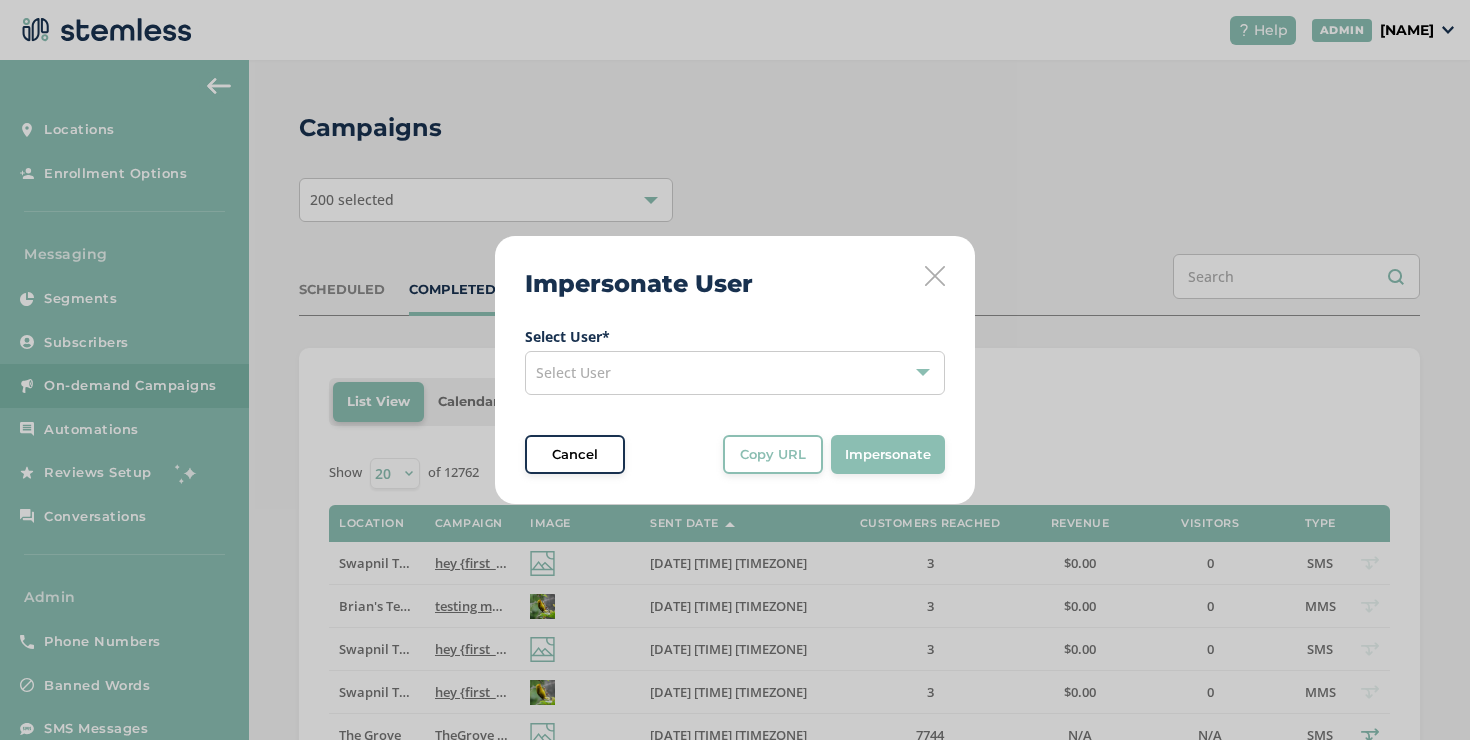 click on "Select User" at bounding box center (735, 373) 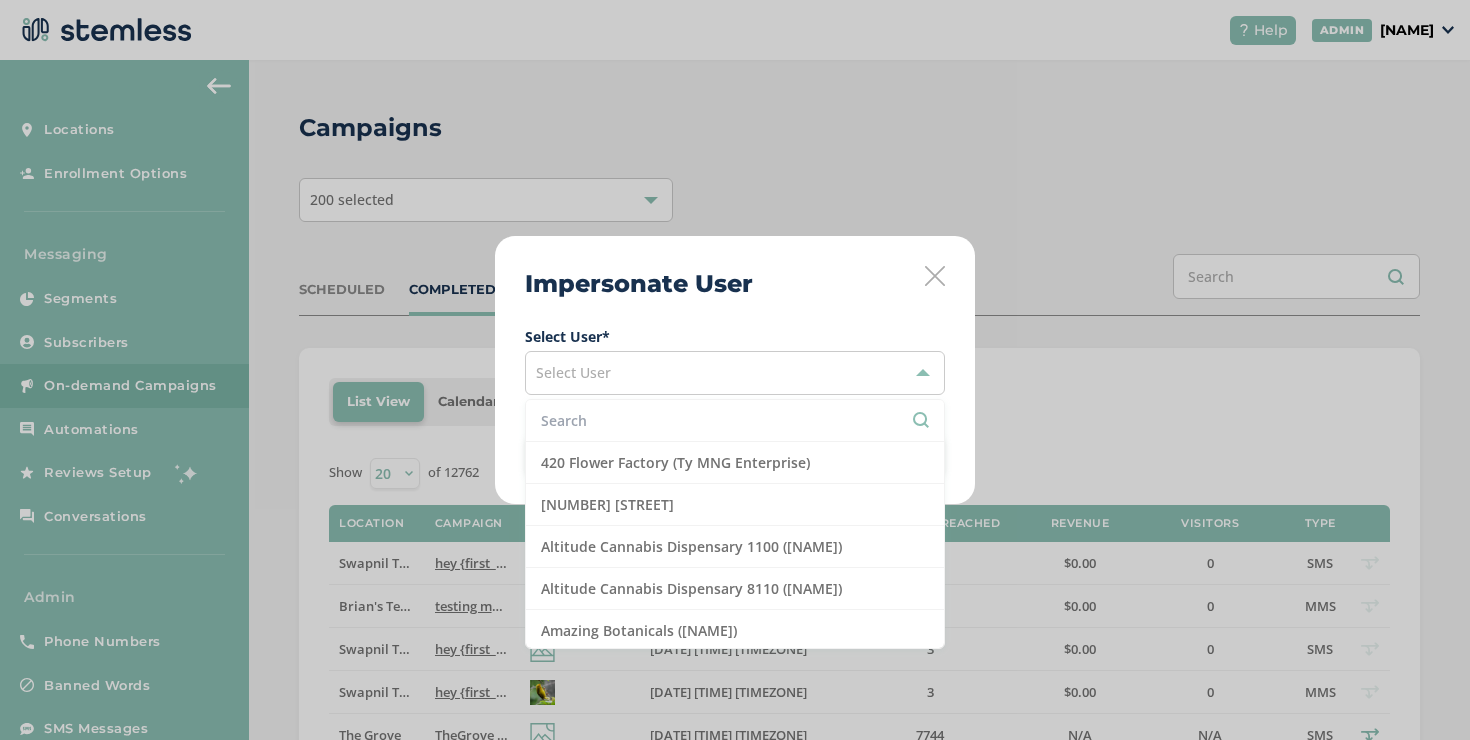 click at bounding box center [735, 421] 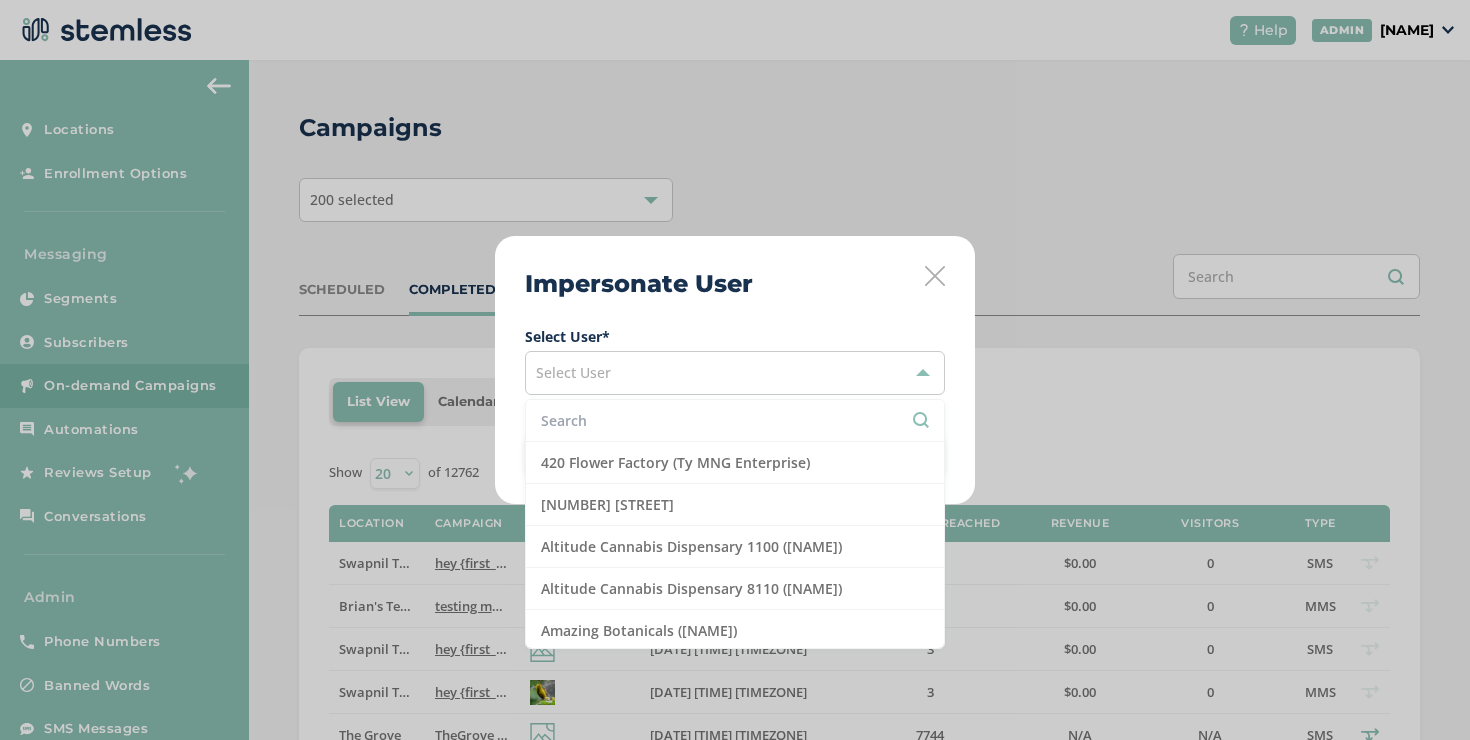 click at bounding box center (735, 420) 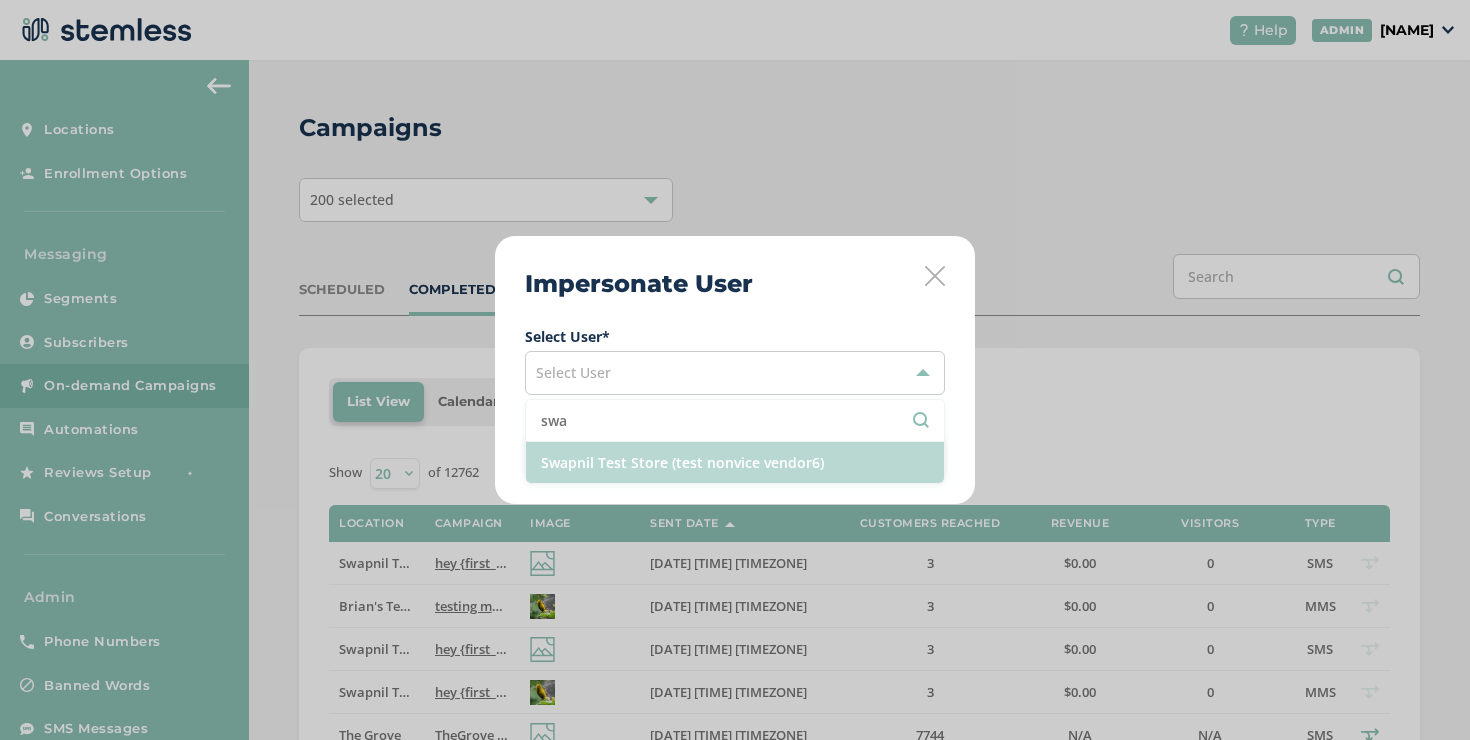type on "swa" 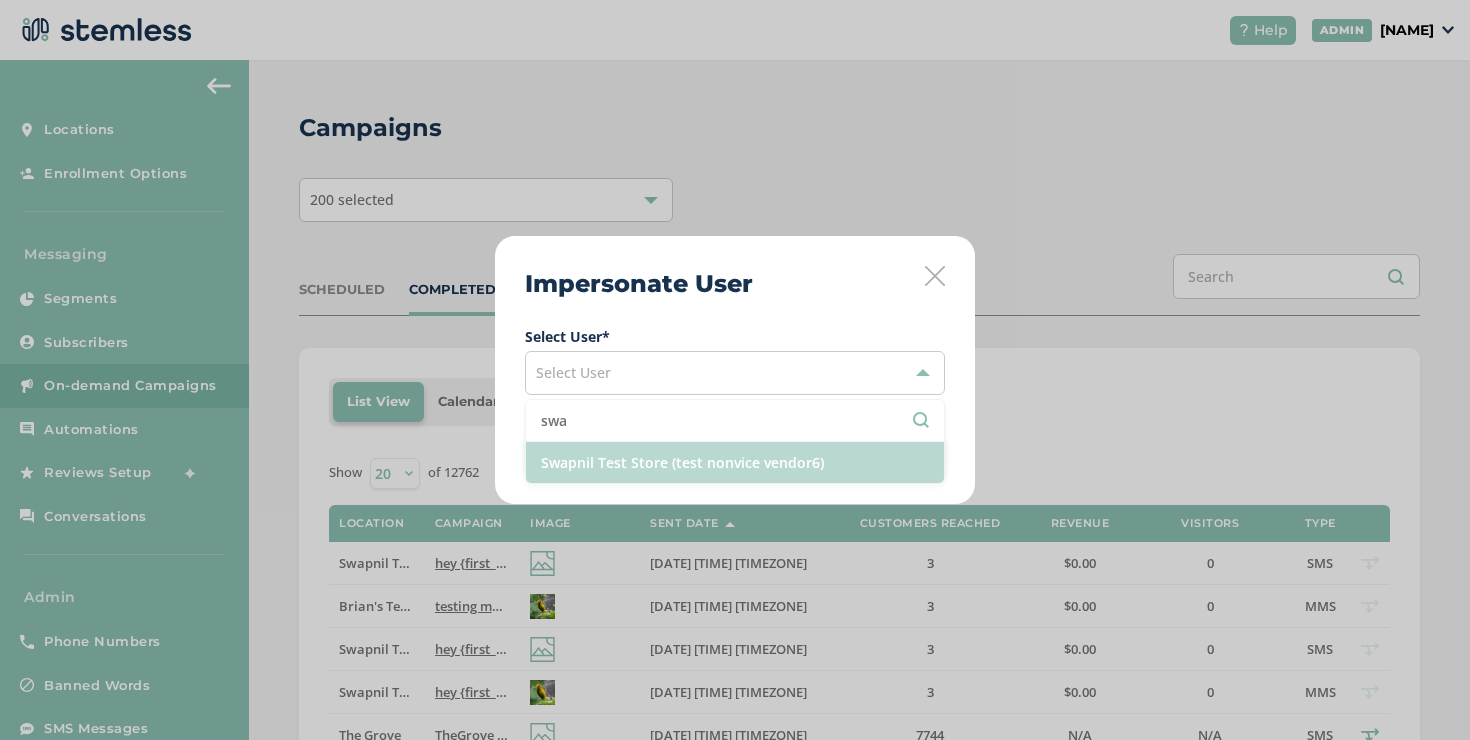 click on "Swapnil Test Store (test nonvice vendor6)" at bounding box center (735, 462) 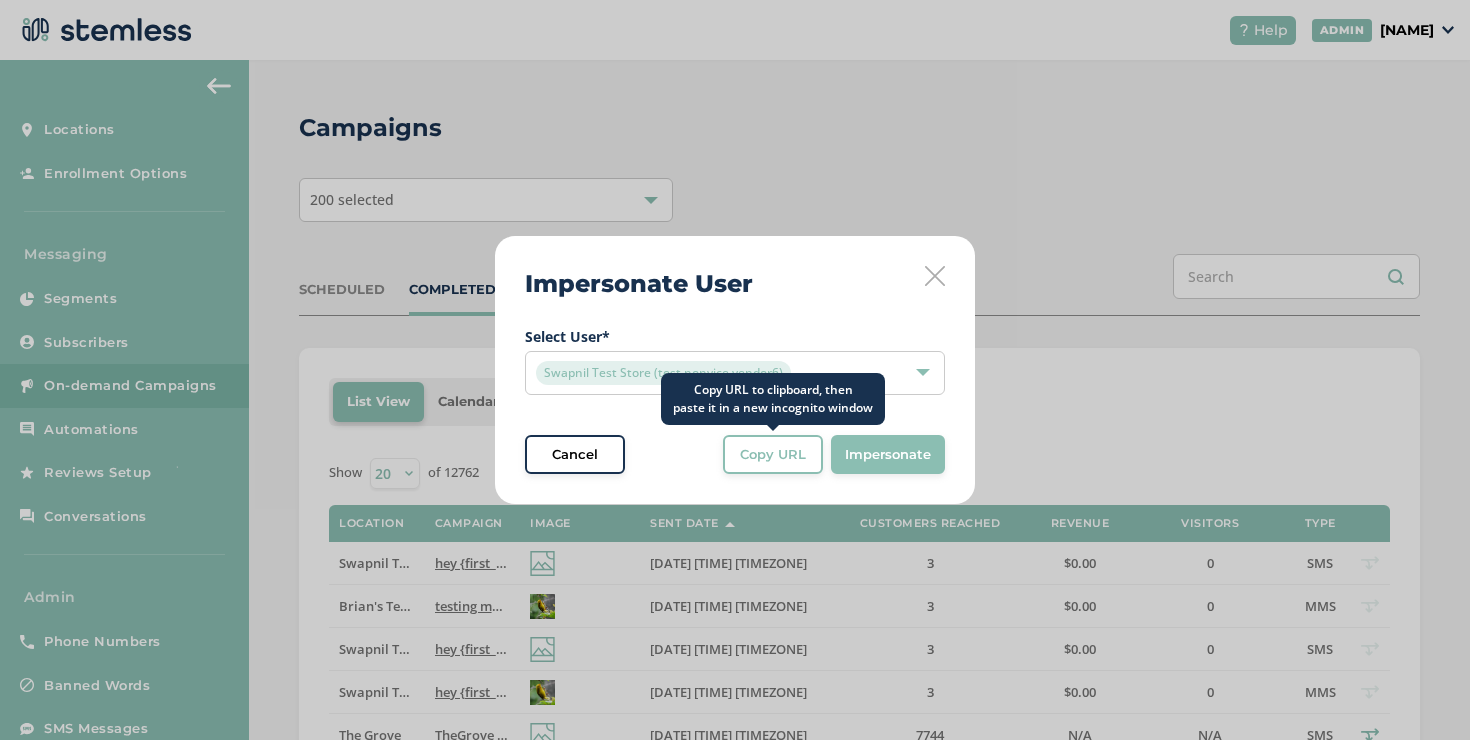 click on "Copy URL" at bounding box center [773, 455] 